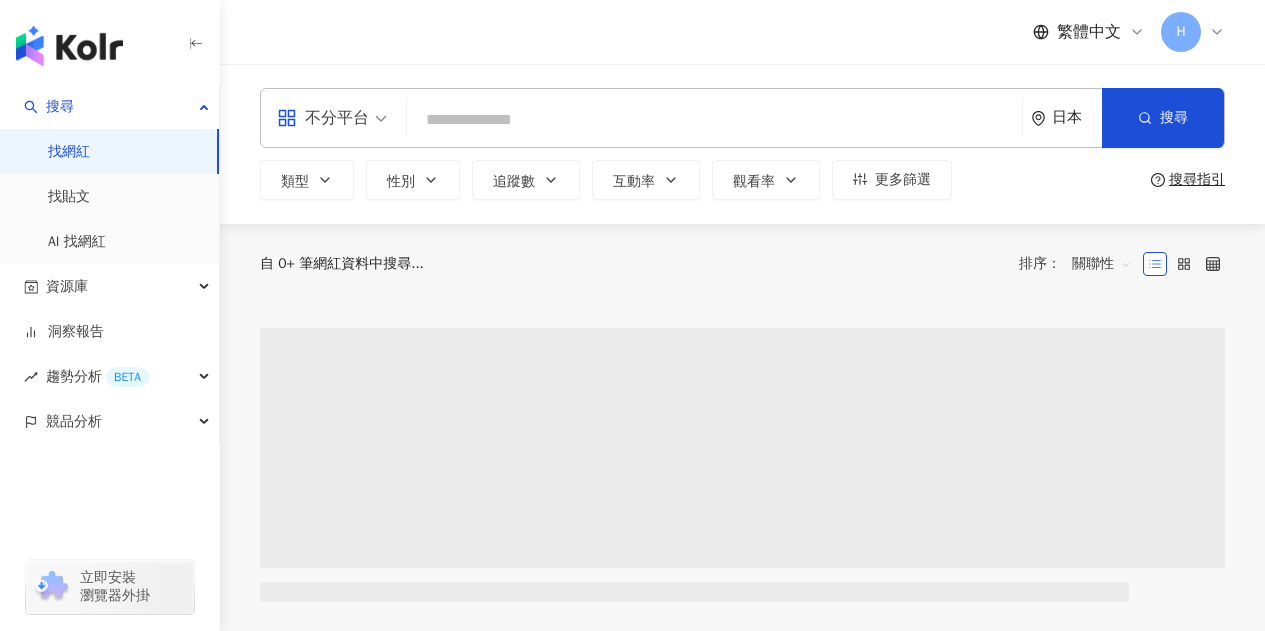 scroll, scrollTop: 0, scrollLeft: 0, axis: both 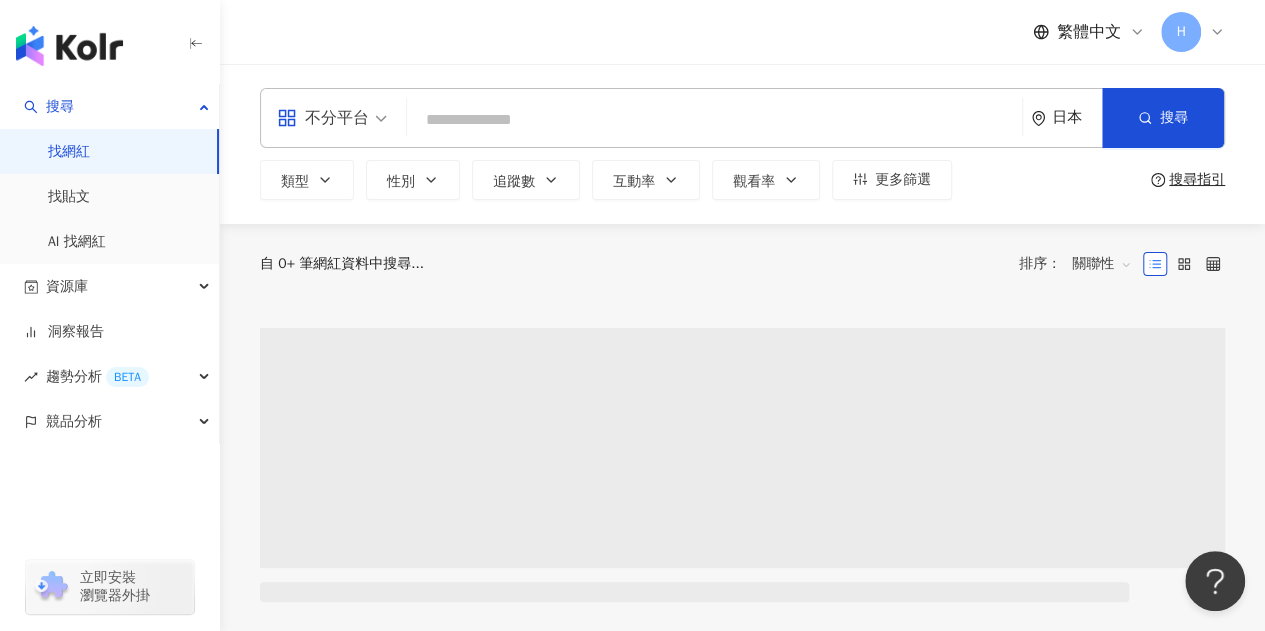 click on "日本" at bounding box center [1077, 117] 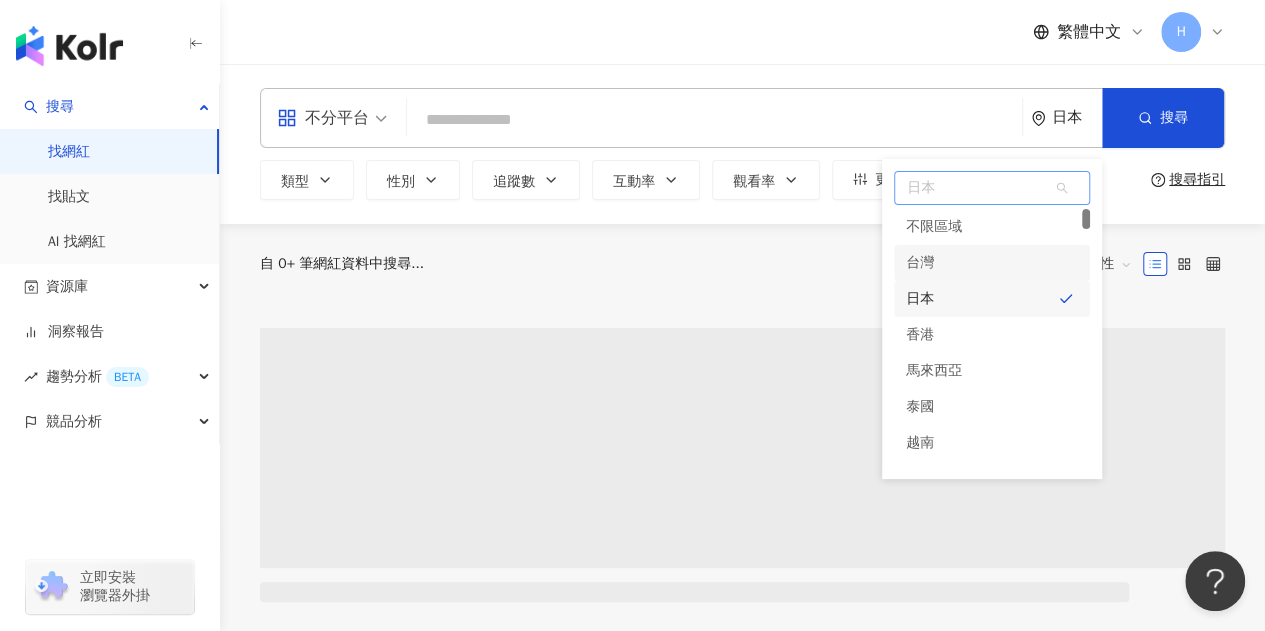 click on "台灣" at bounding box center [992, 263] 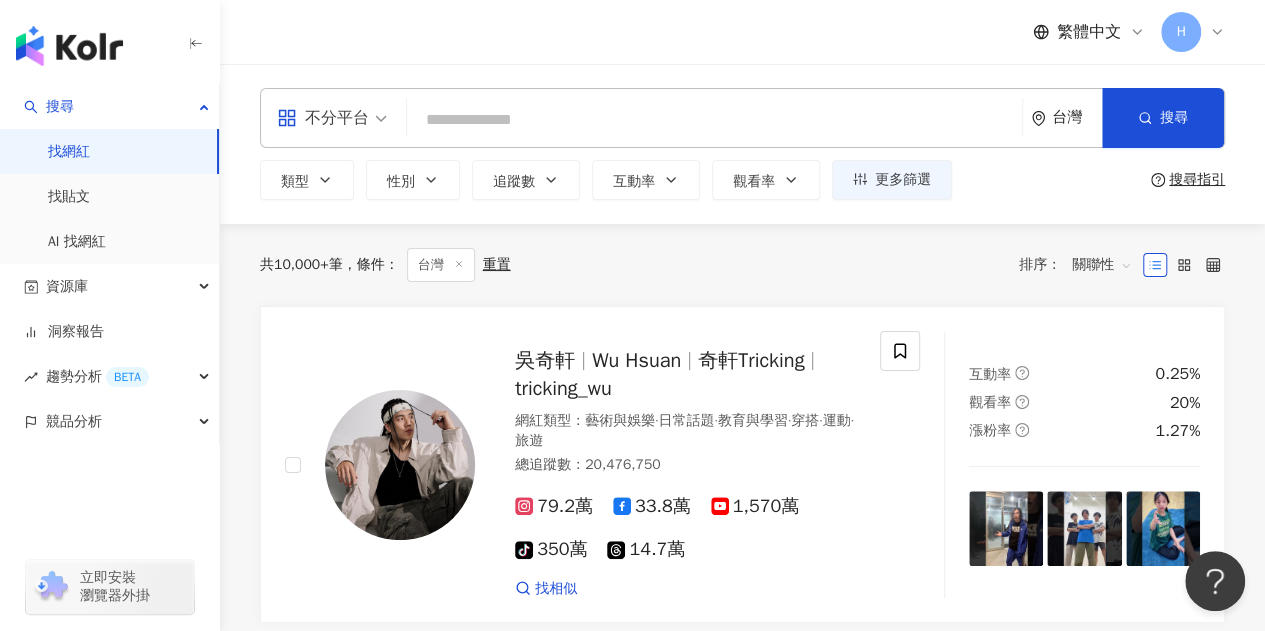click on "繁體中文 H" at bounding box center [742, 32] 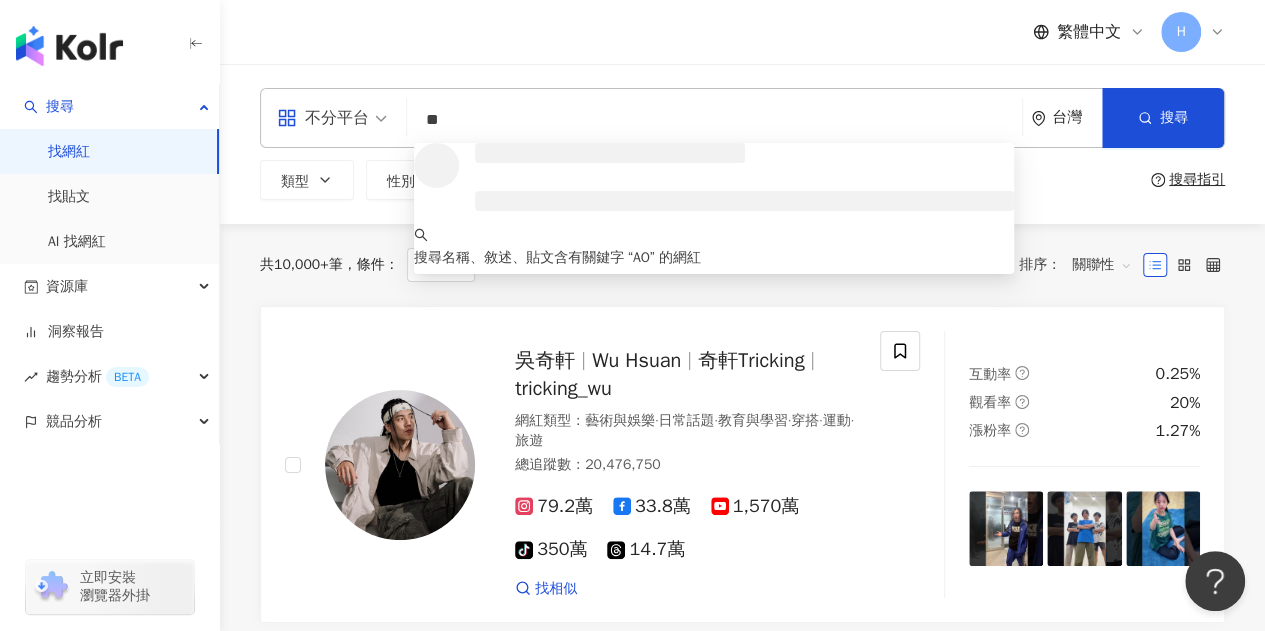 type on "*" 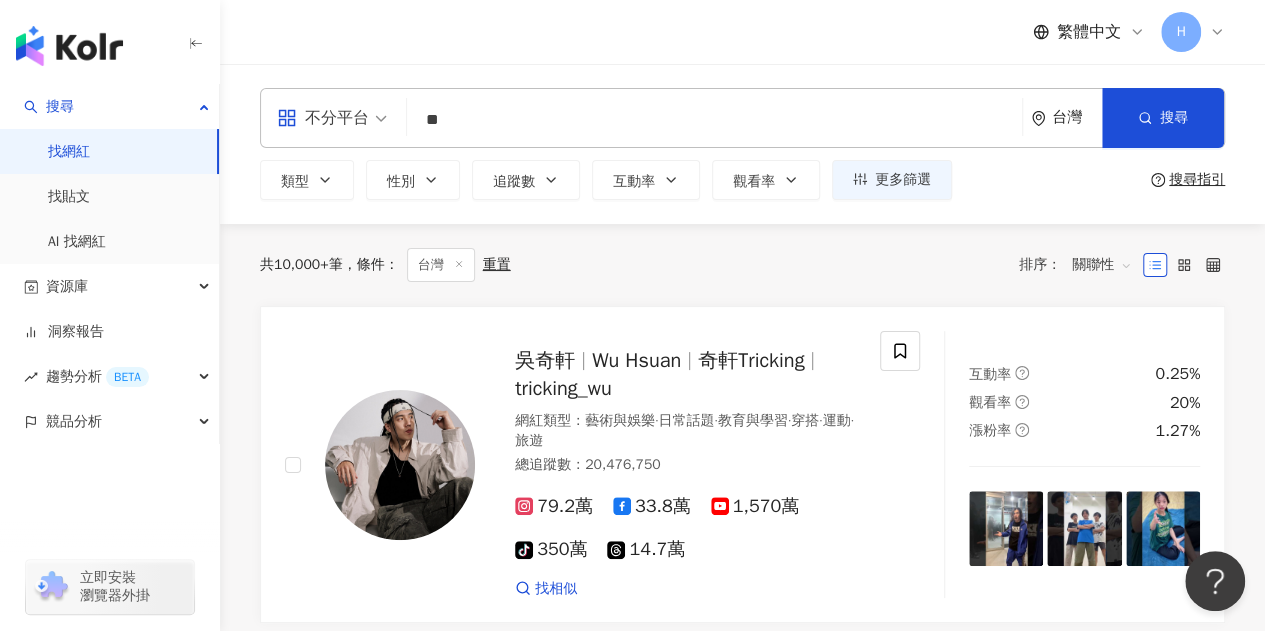 type on "*" 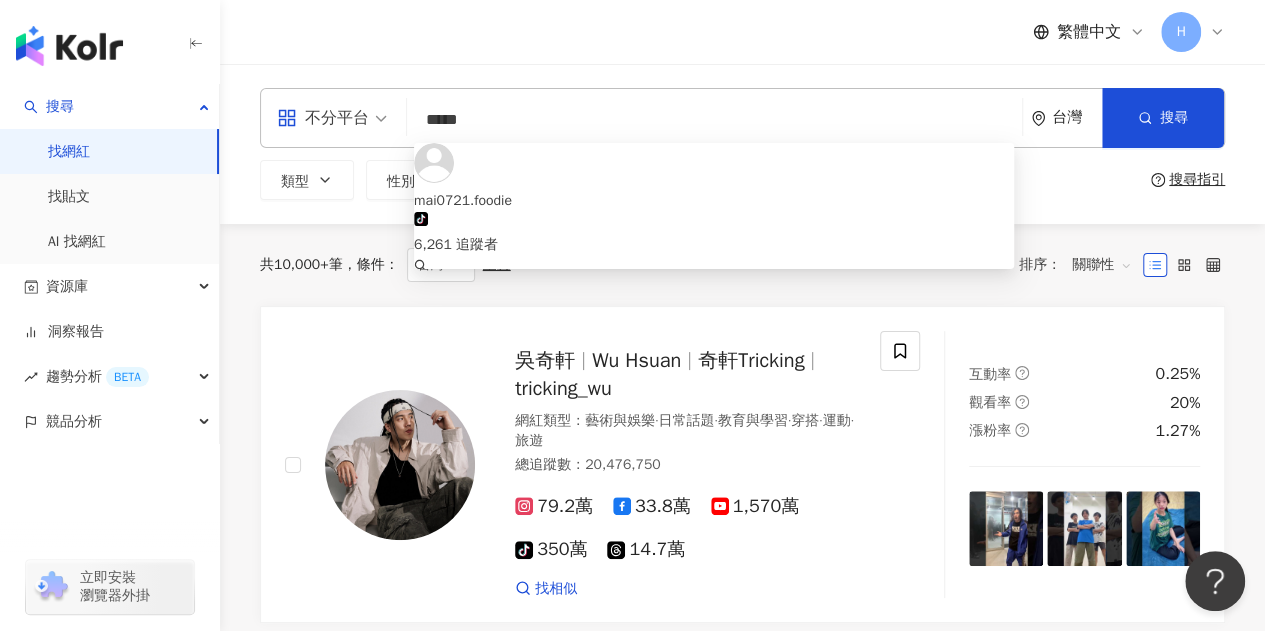type on "*****" 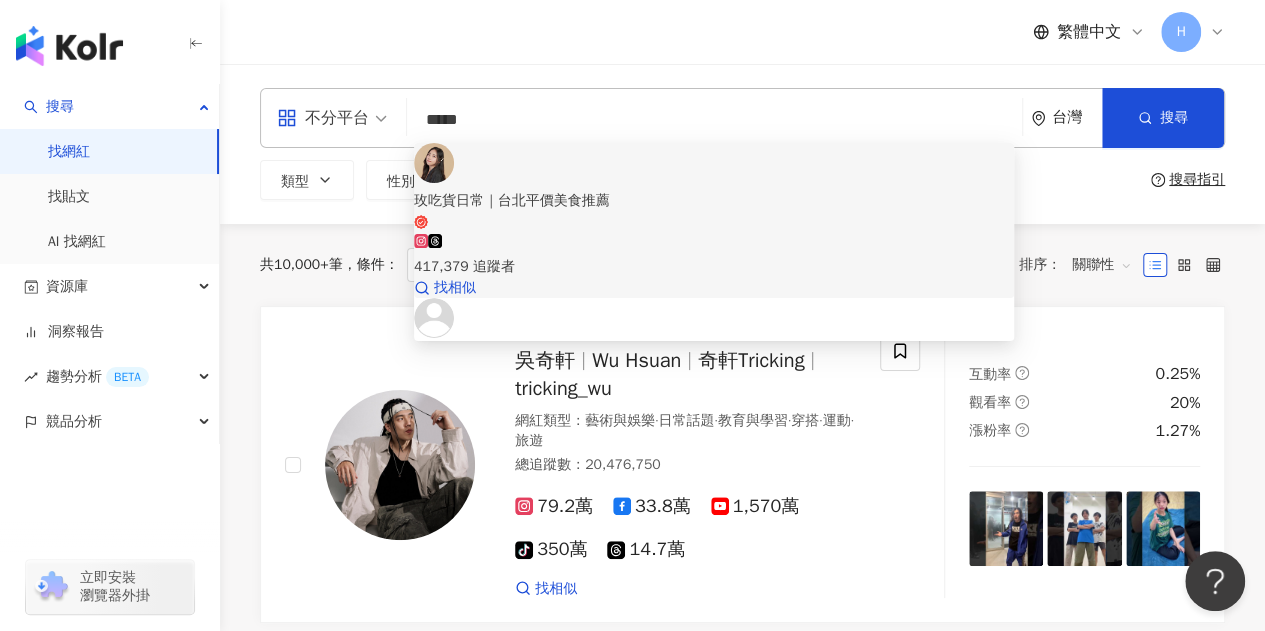 click on "玫吃貨日常｜台北平價美食推薦 417,379   追蹤者 找相似" at bounding box center (714, 220) 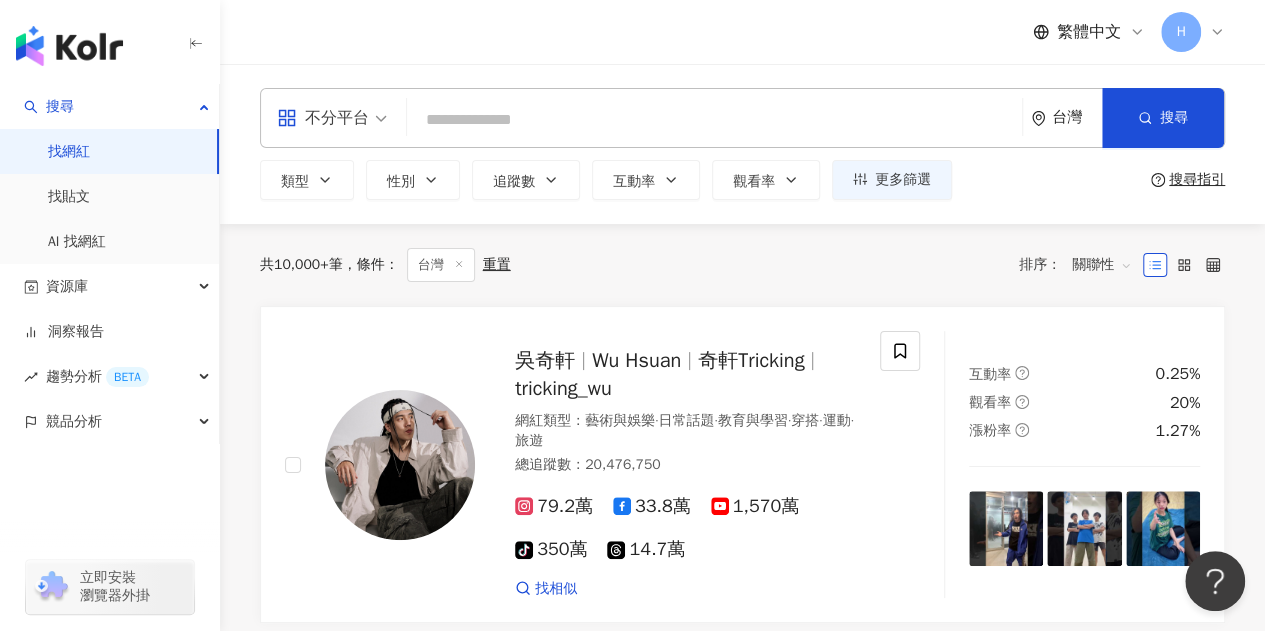 click at bounding box center (714, 120) 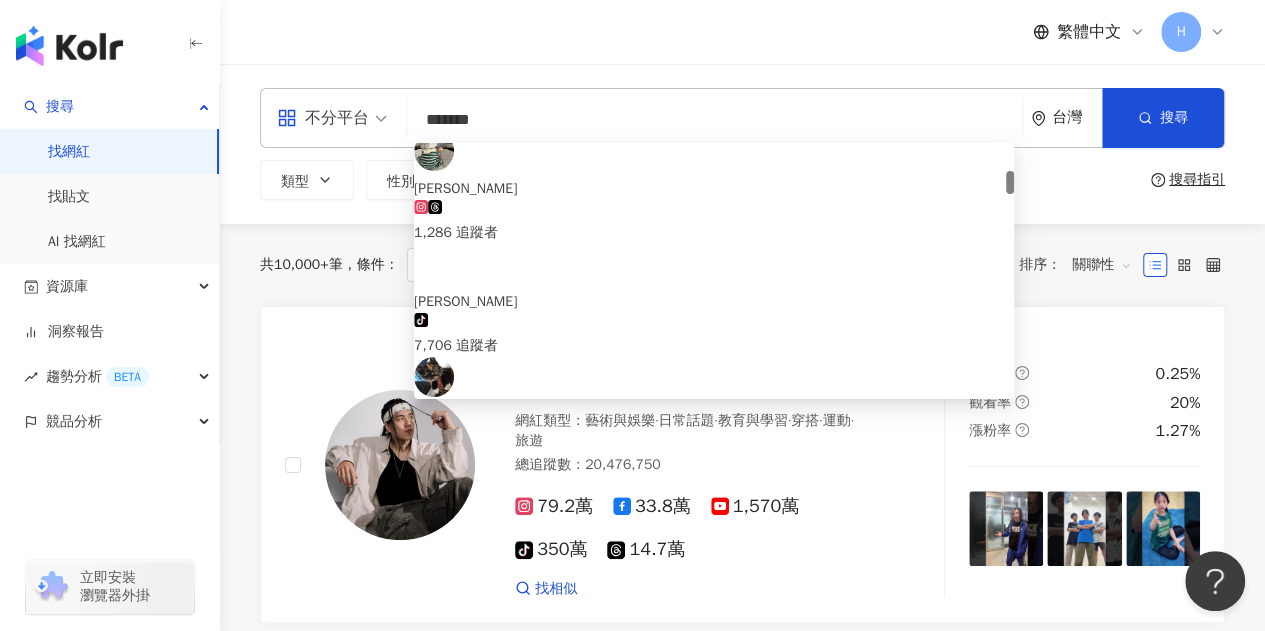 scroll, scrollTop: 0, scrollLeft: 0, axis: both 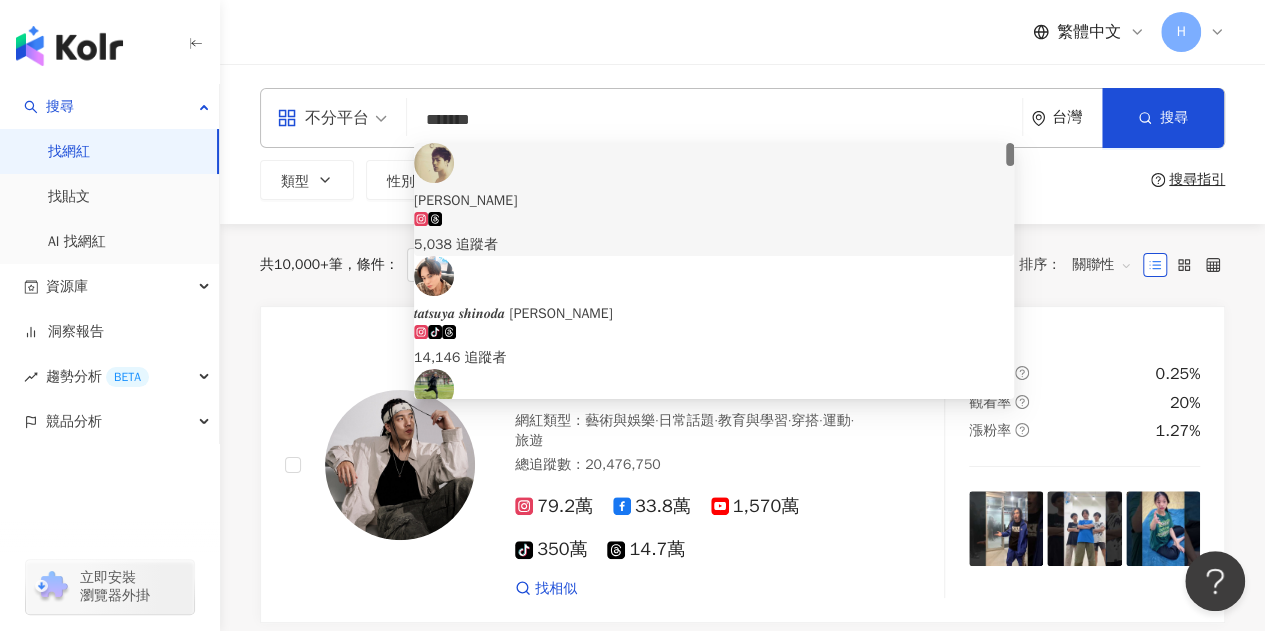 drag, startPoint x: 616, startPoint y: 107, endPoint x: 352, endPoint y: 93, distance: 264.37094 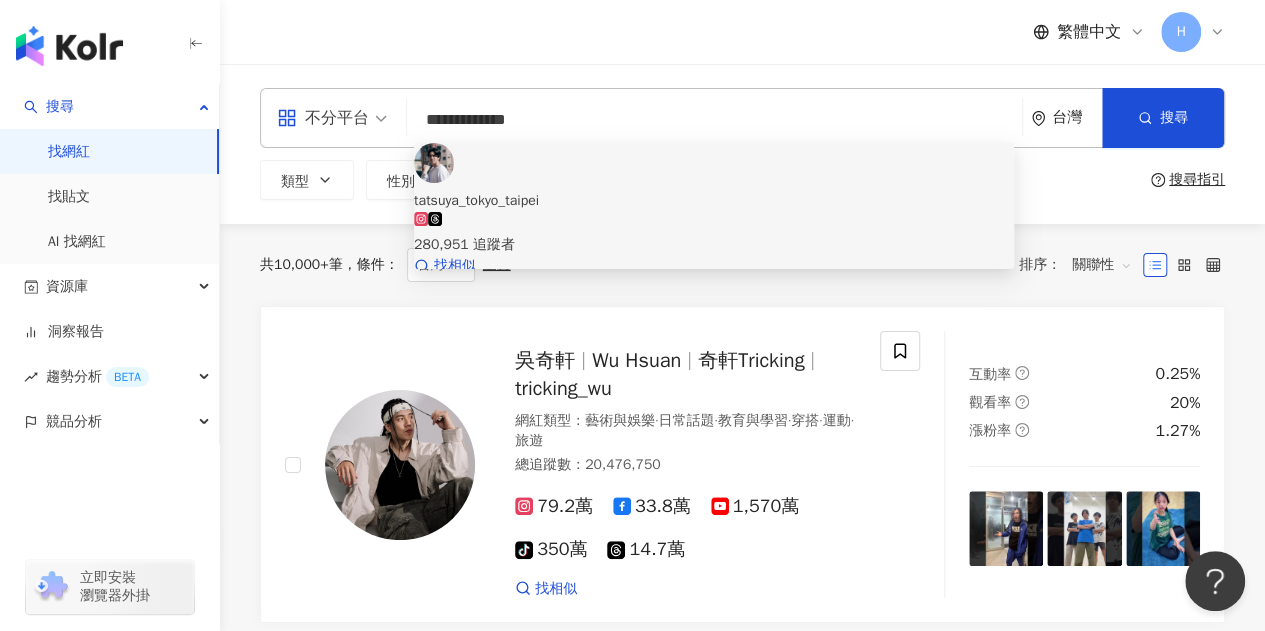 click on "tatsuya_tokyo_taipei" at bounding box center (714, 201) 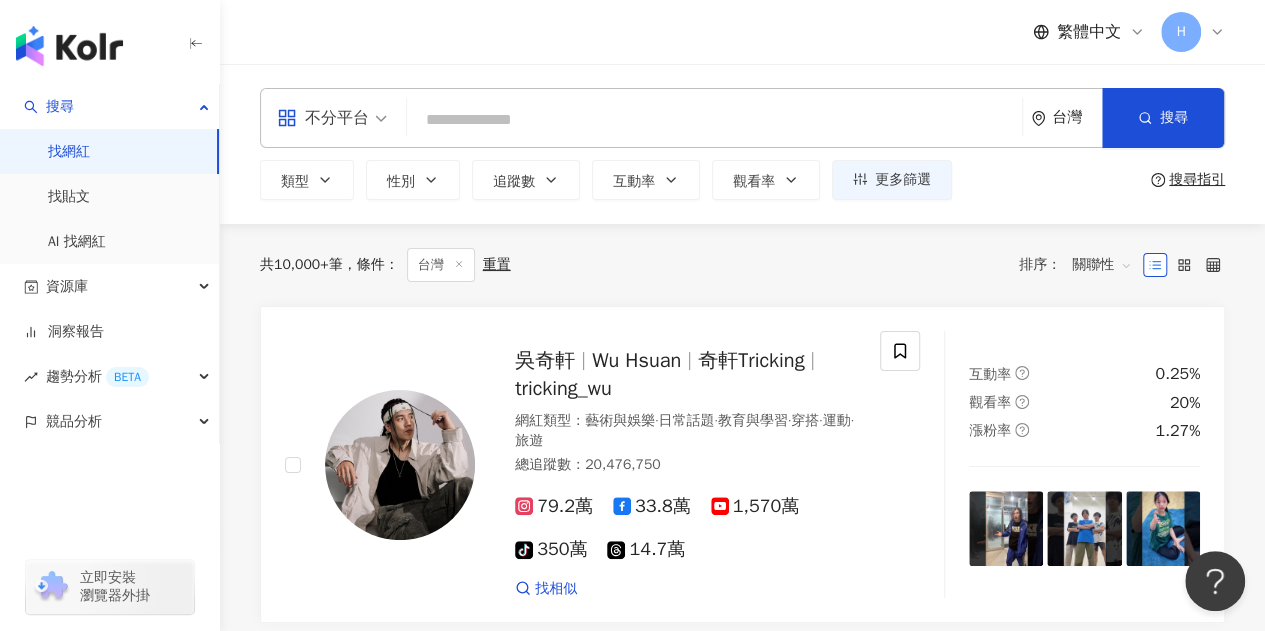 click at bounding box center (714, 120) 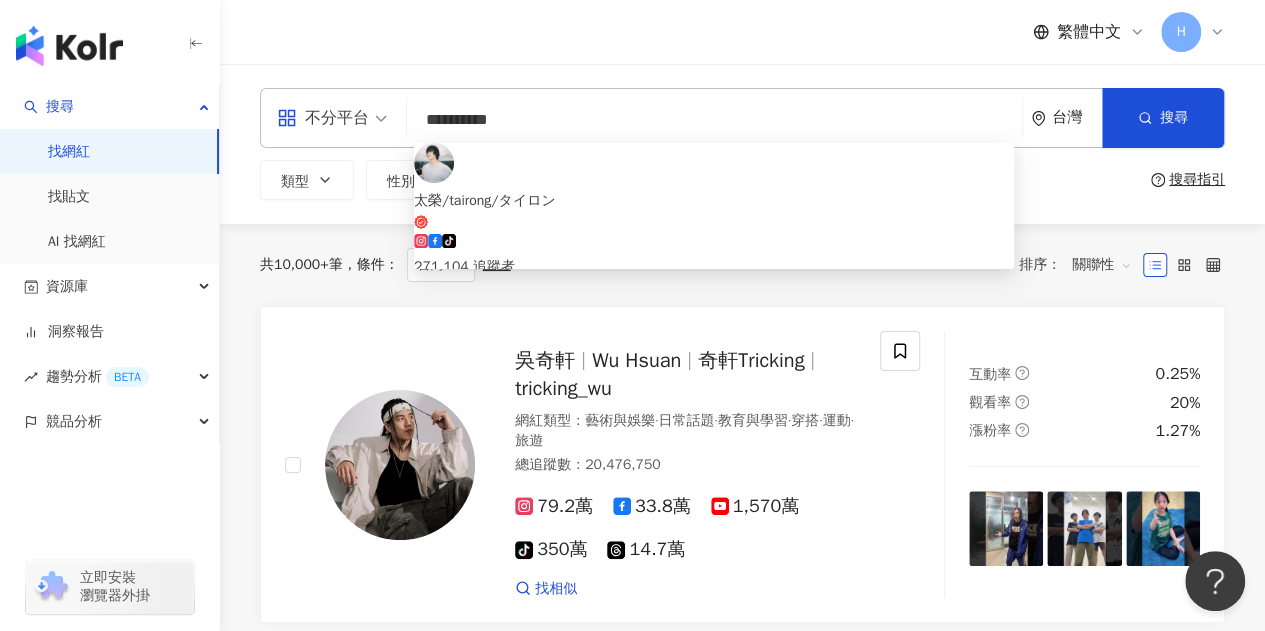 click on "太榮/tairong/タイロン tiktok-icon 271,104   追蹤者" at bounding box center [714, 210] 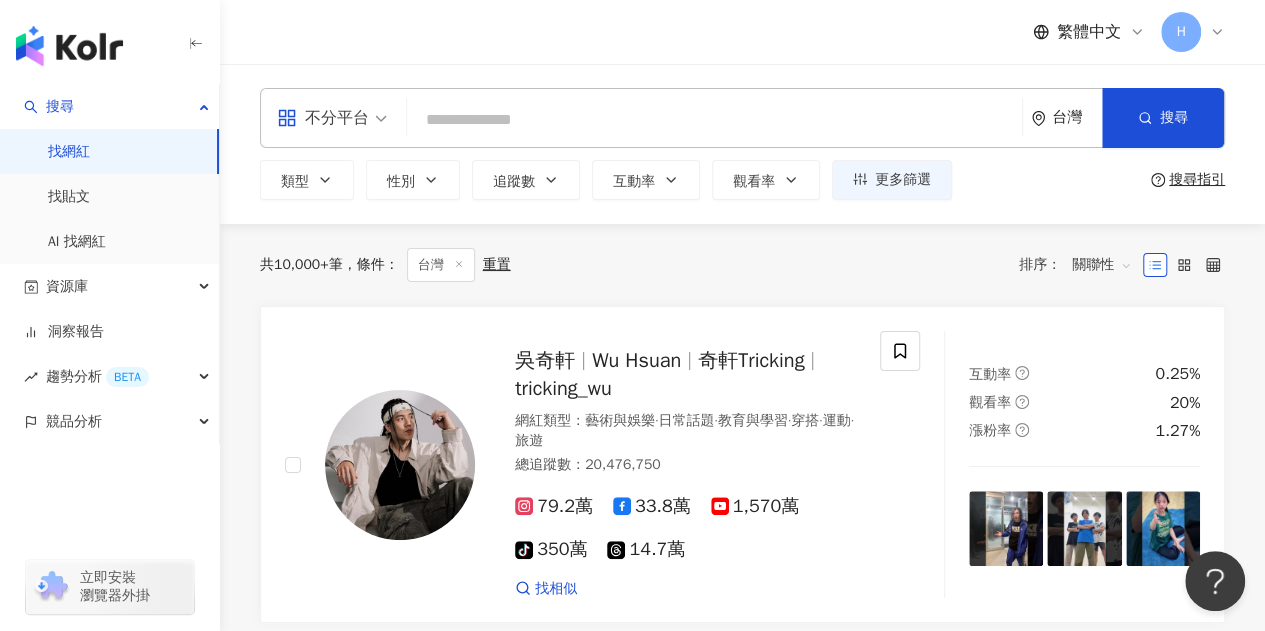 click at bounding box center (714, 120) 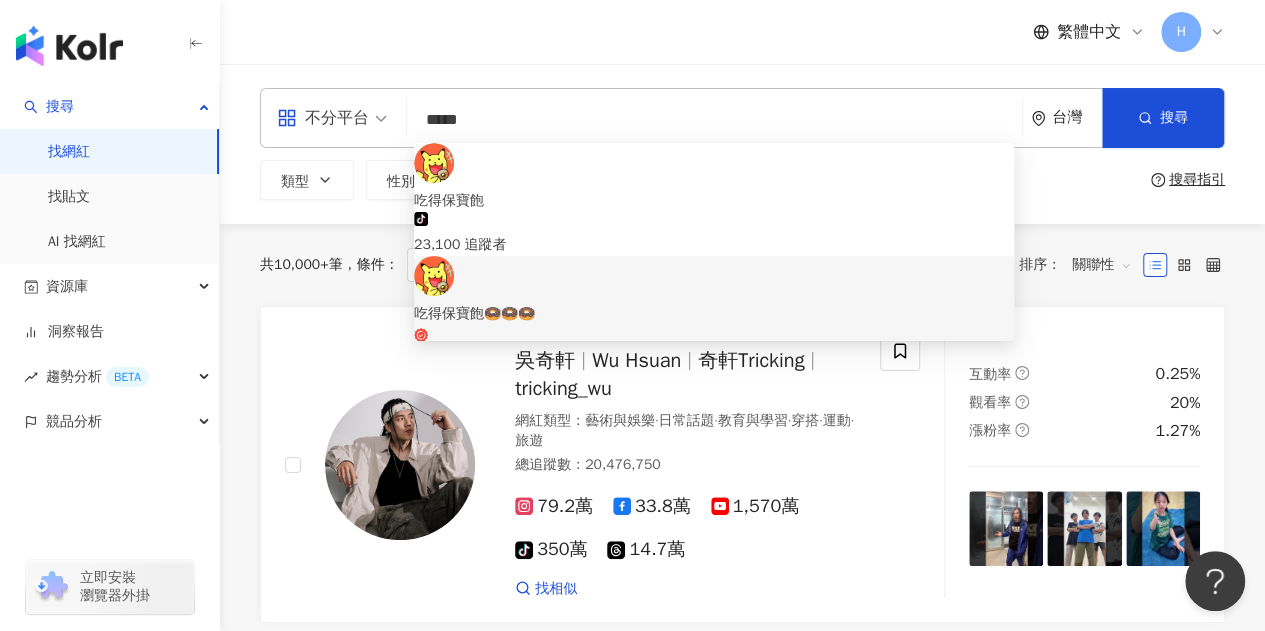 click on "246,000   追蹤者" at bounding box center (714, 380) 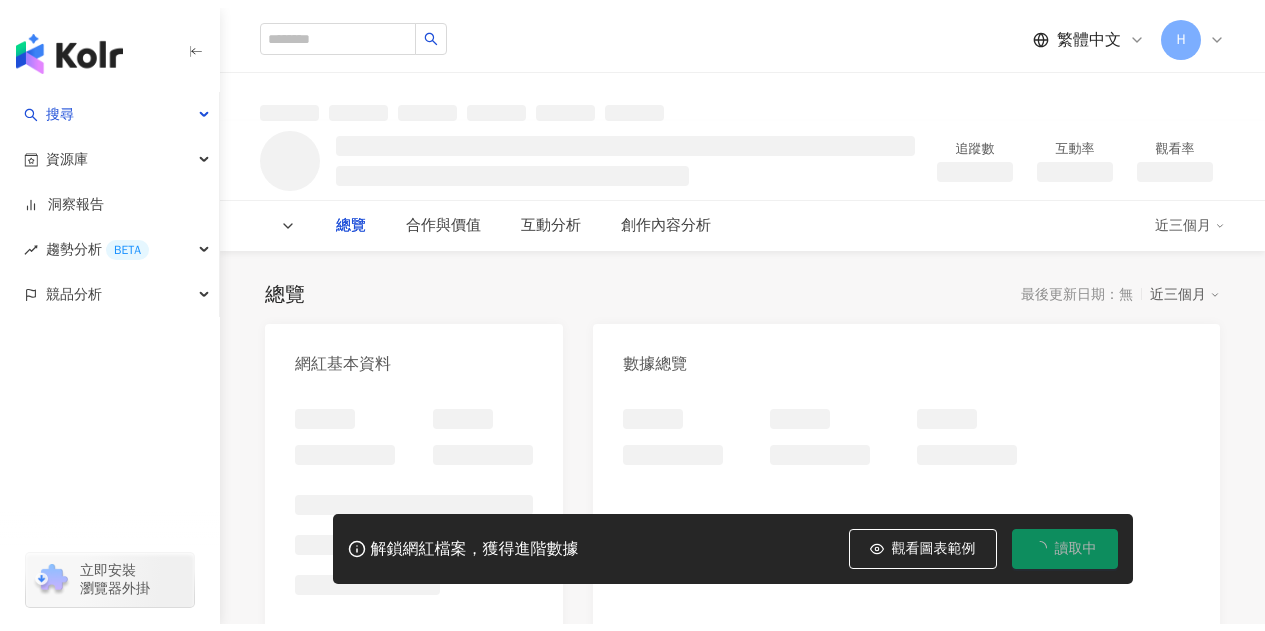 scroll, scrollTop: 0, scrollLeft: 0, axis: both 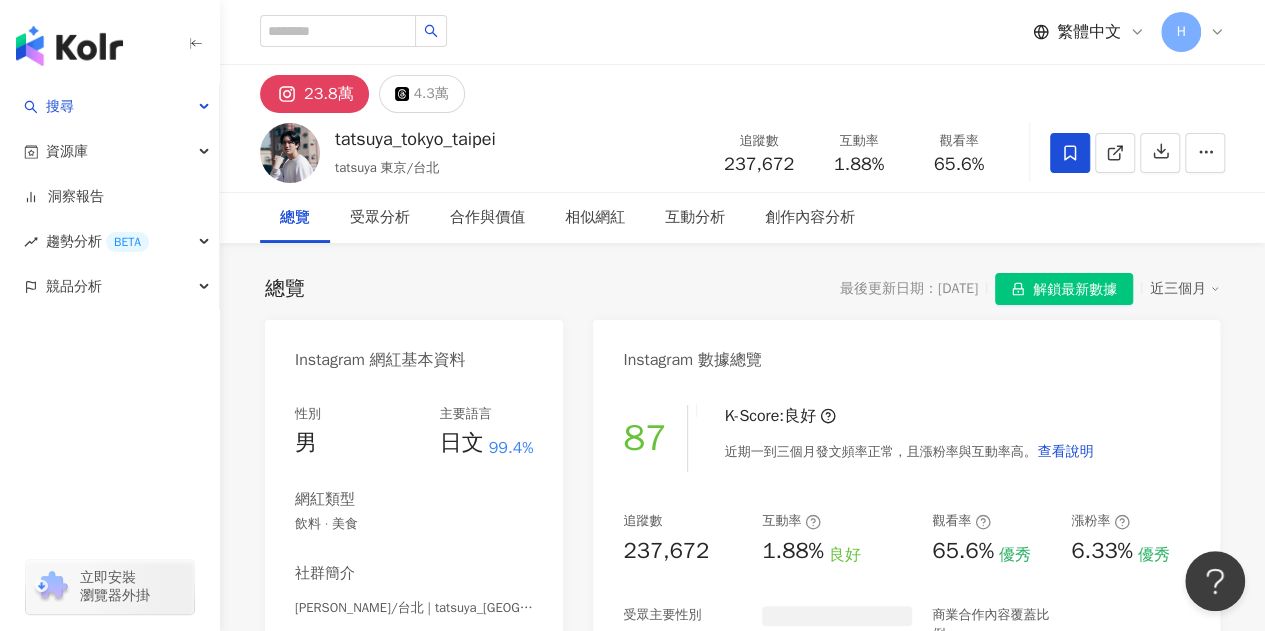 click on "解鎖最新數據" at bounding box center (1075, 290) 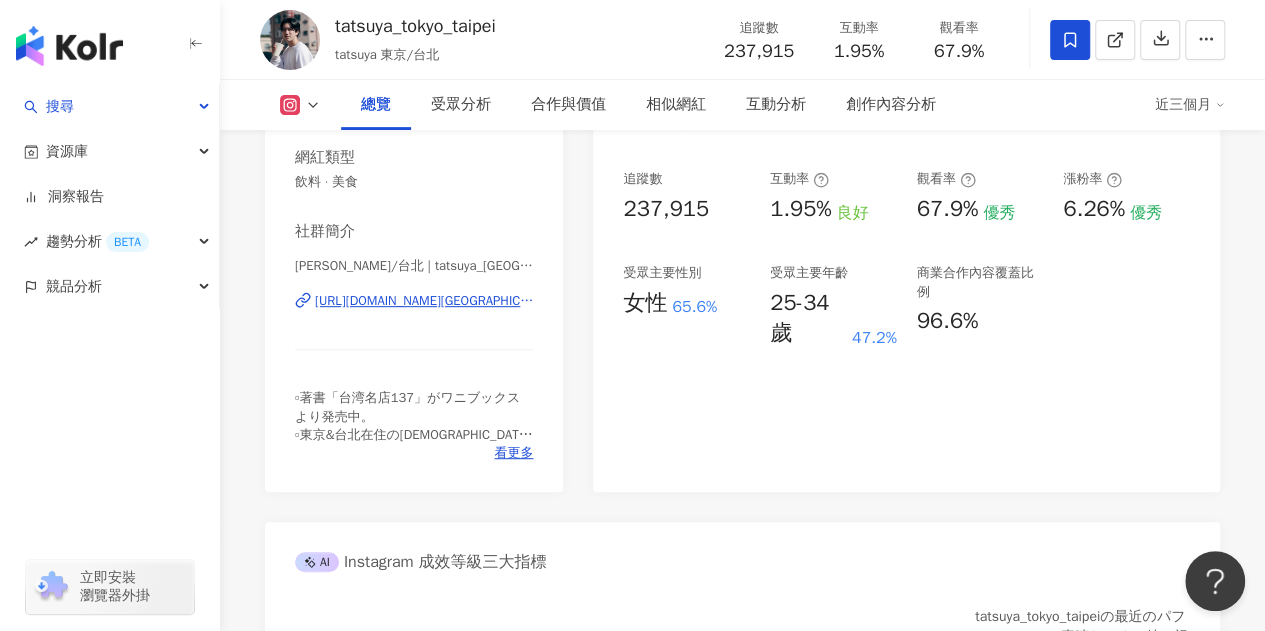 scroll, scrollTop: 200, scrollLeft: 0, axis: vertical 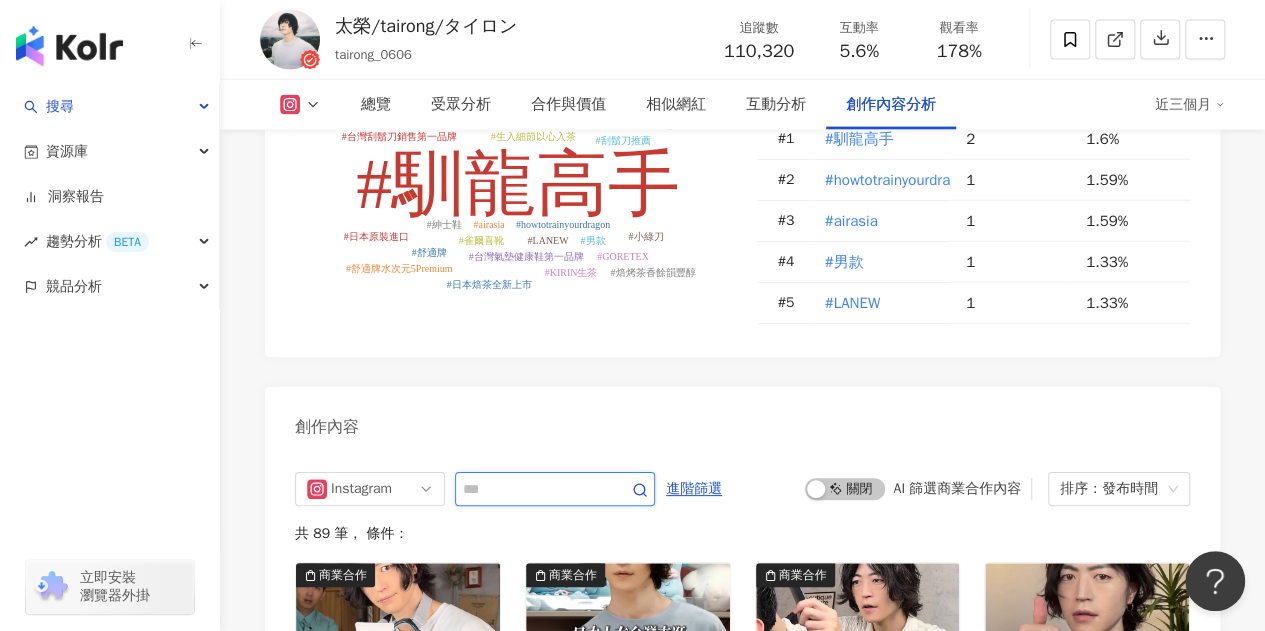 click at bounding box center [533, 489] 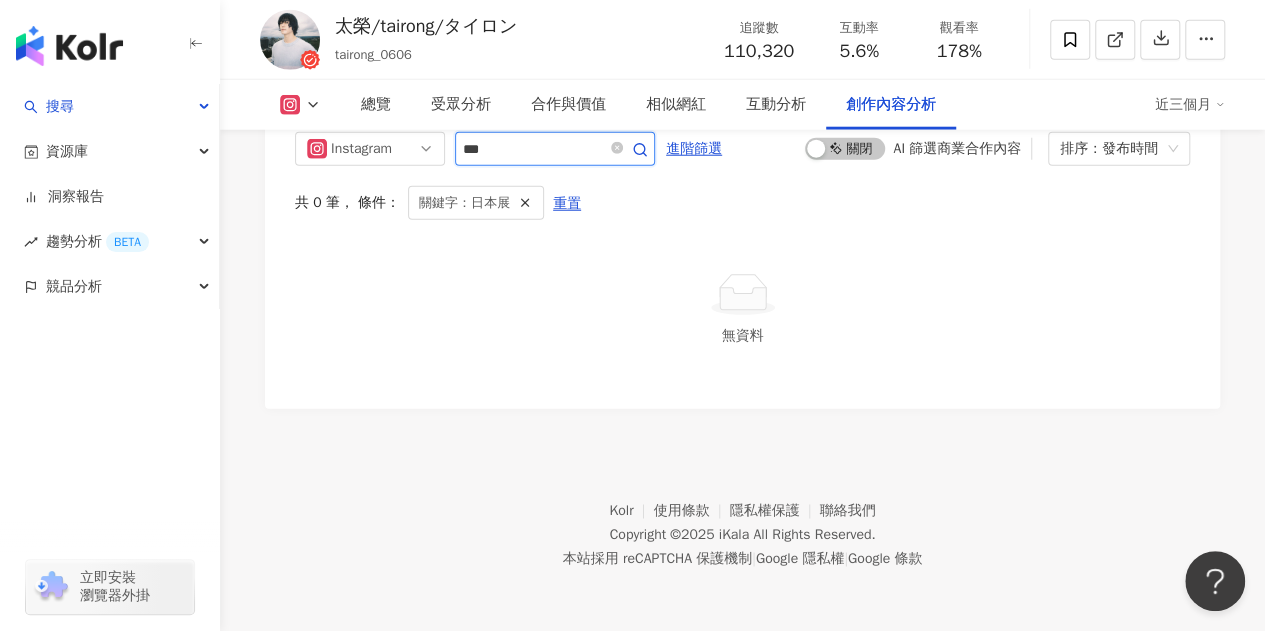 scroll, scrollTop: 6254, scrollLeft: 0, axis: vertical 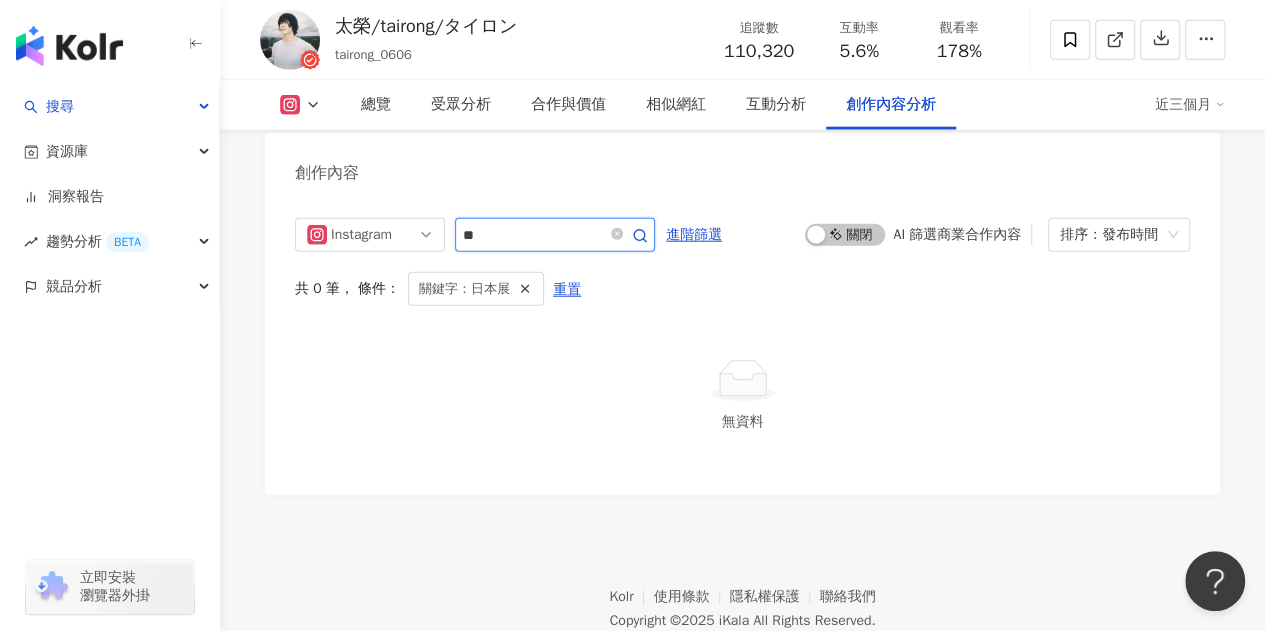 type on "**" 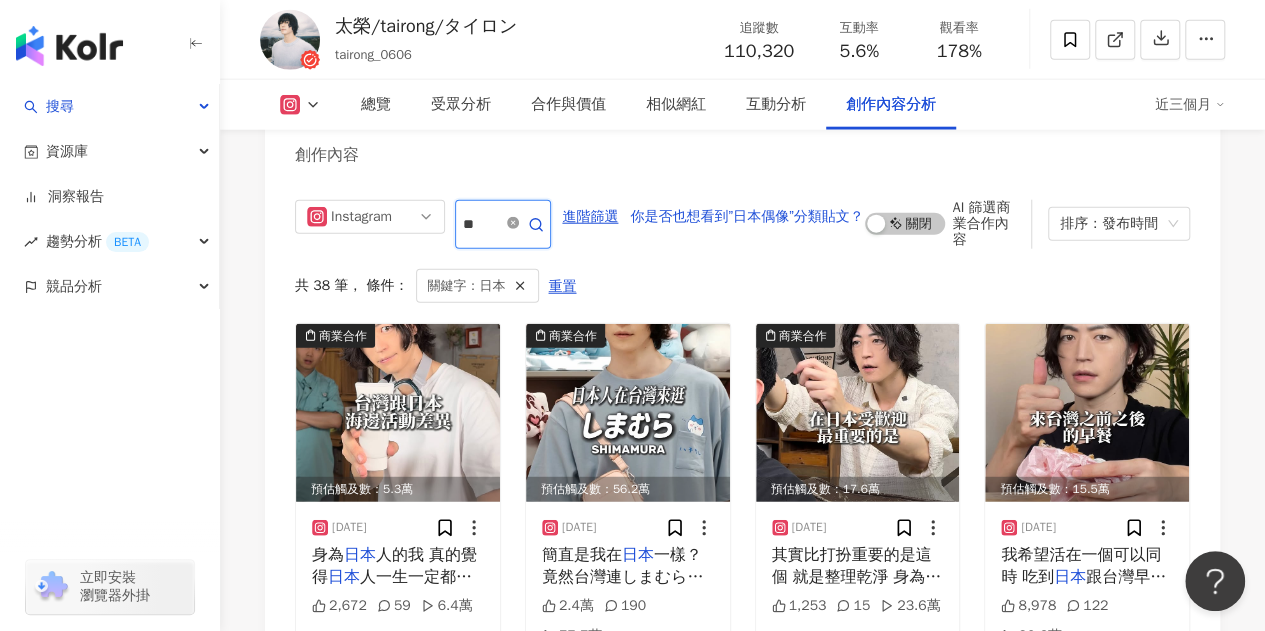 click 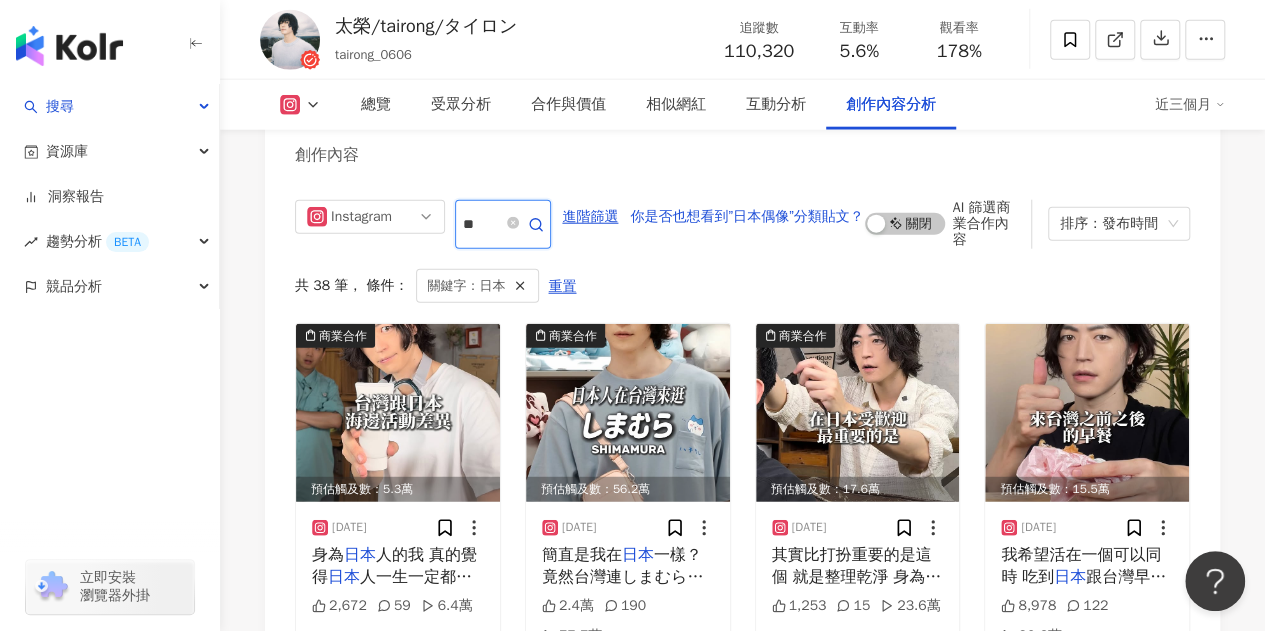 click on "**" at bounding box center [481, 224] 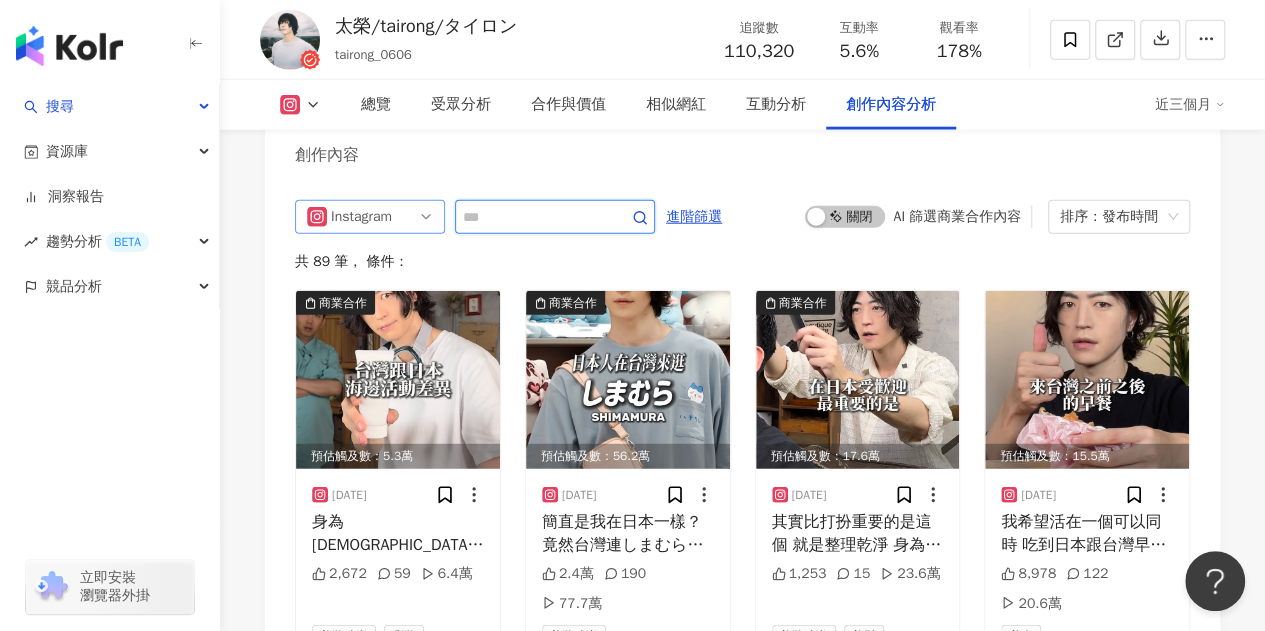 drag, startPoint x: 496, startPoint y: 236, endPoint x: 408, endPoint y: 231, distance: 88.14193 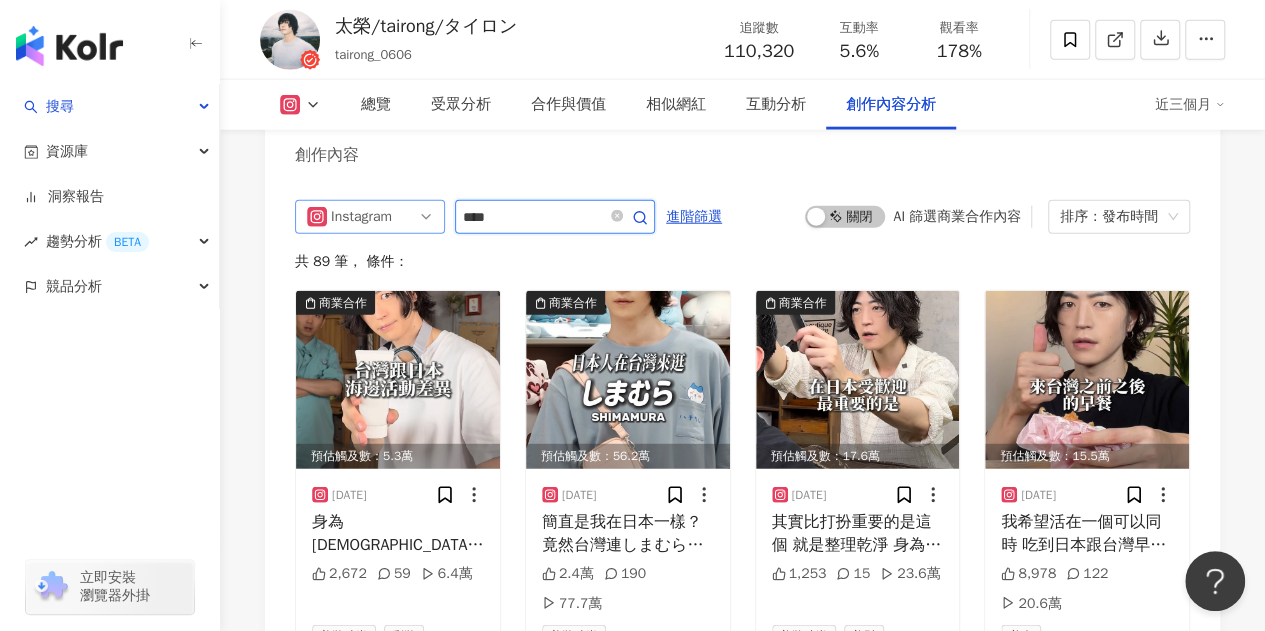 type on "****" 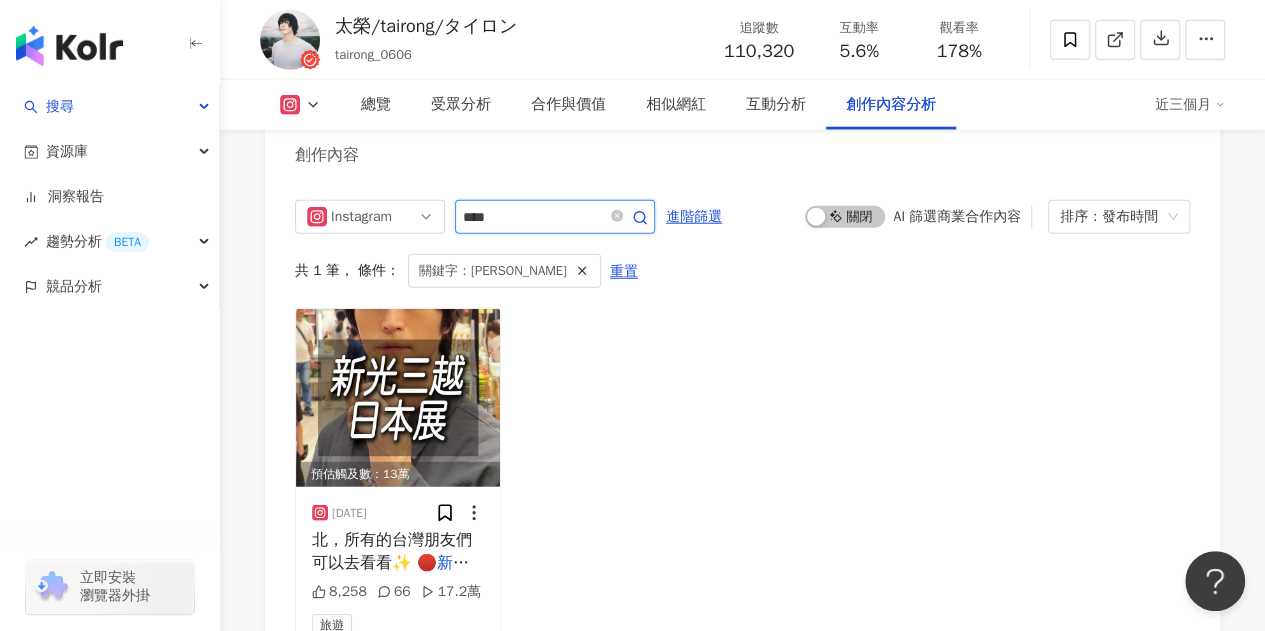 scroll, scrollTop: 6372, scrollLeft: 0, axis: vertical 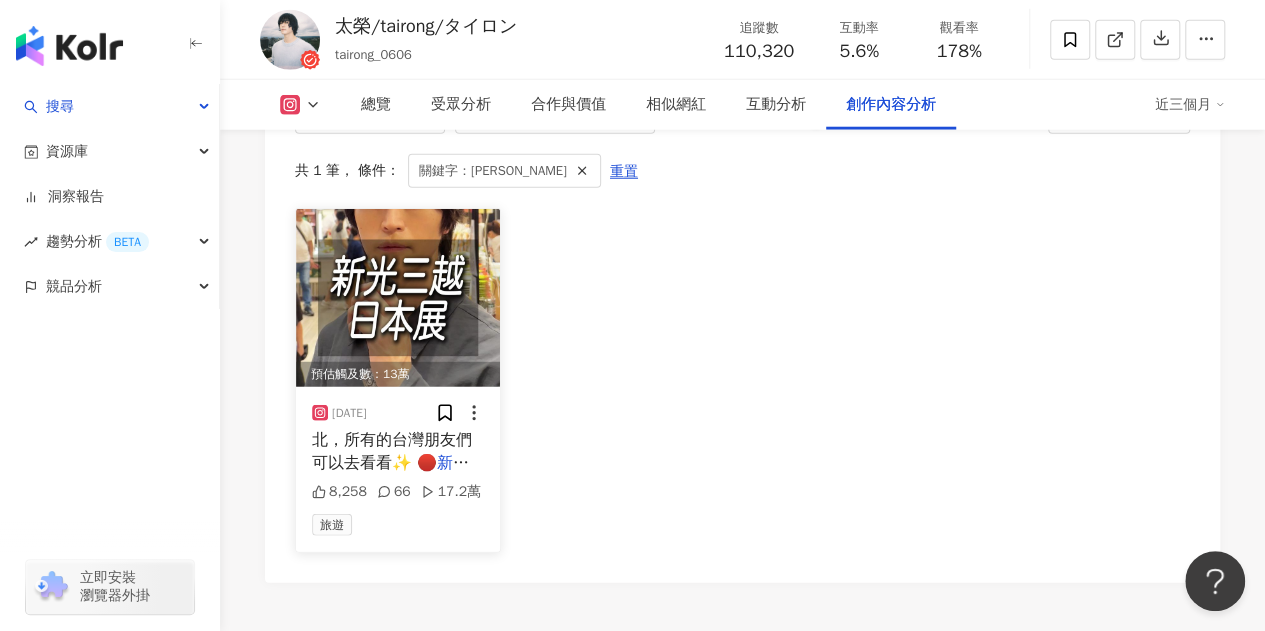 click at bounding box center [398, 298] 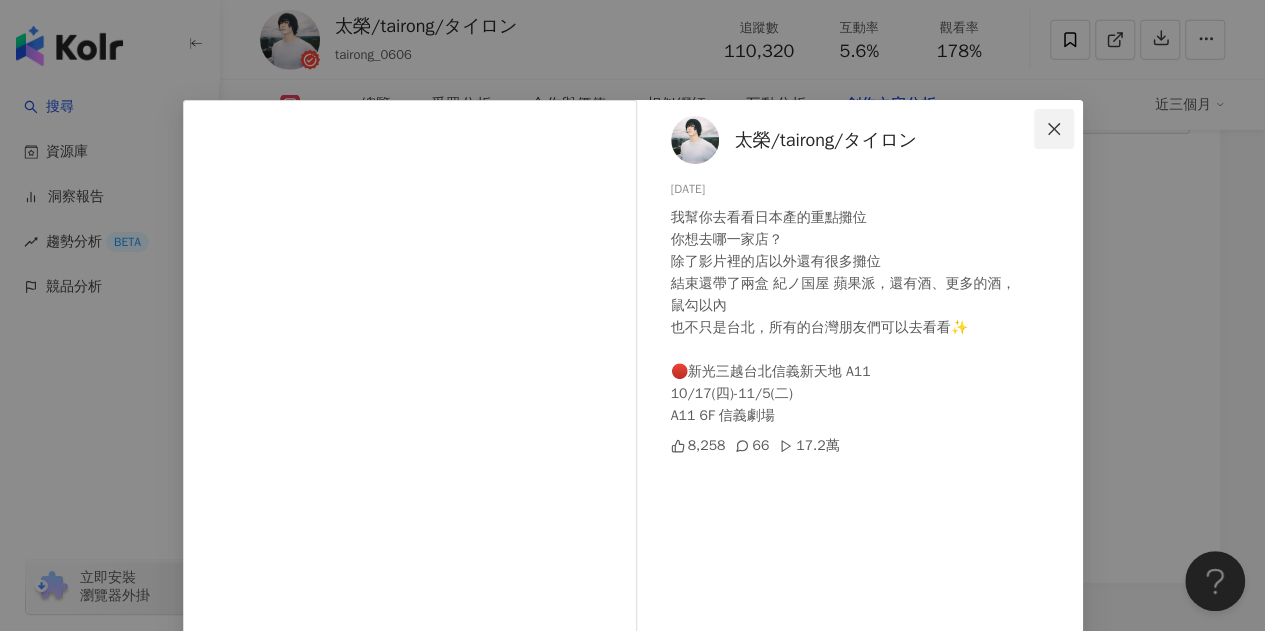 click 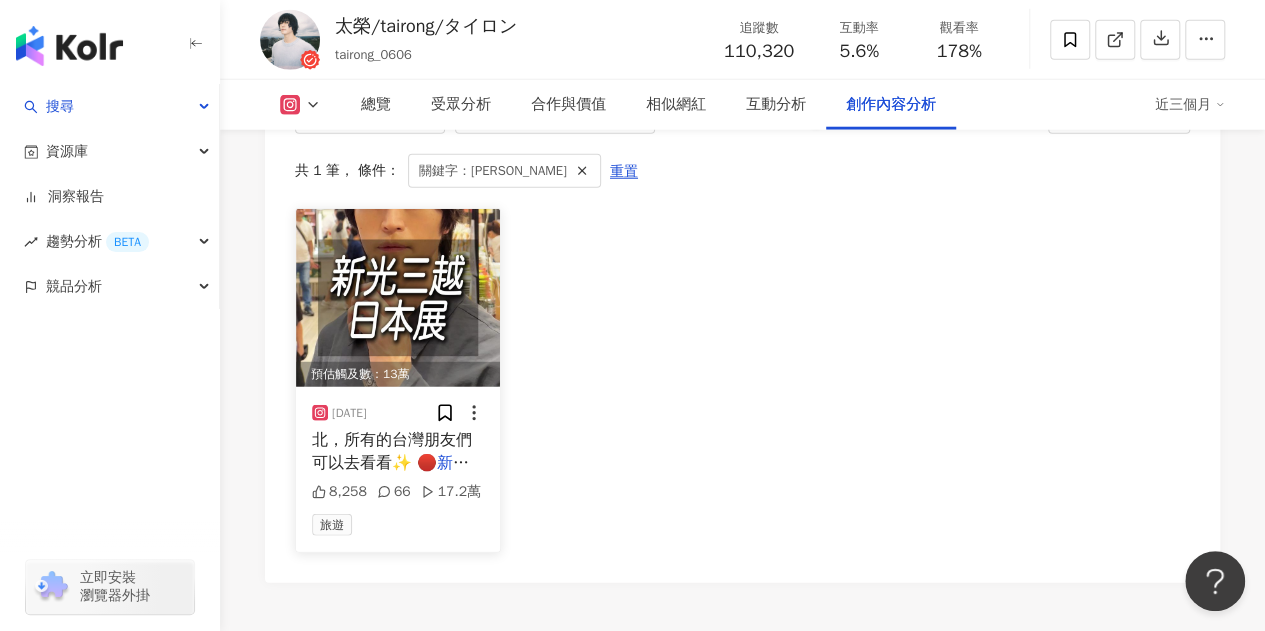 click at bounding box center (398, 298) 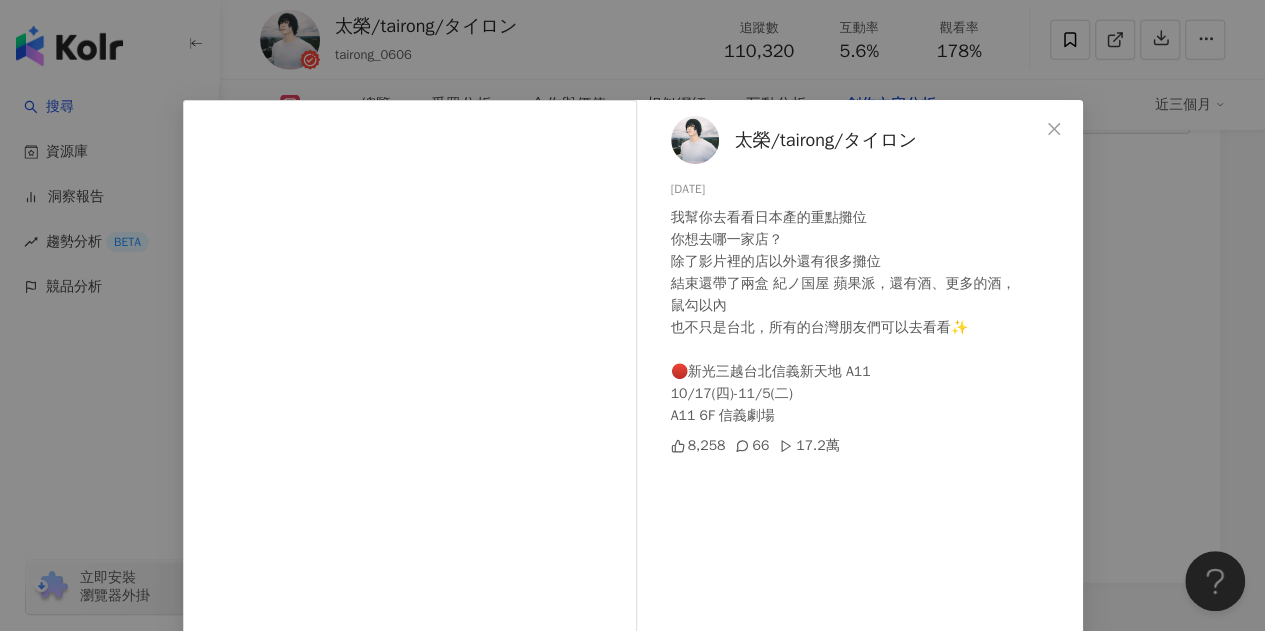 click 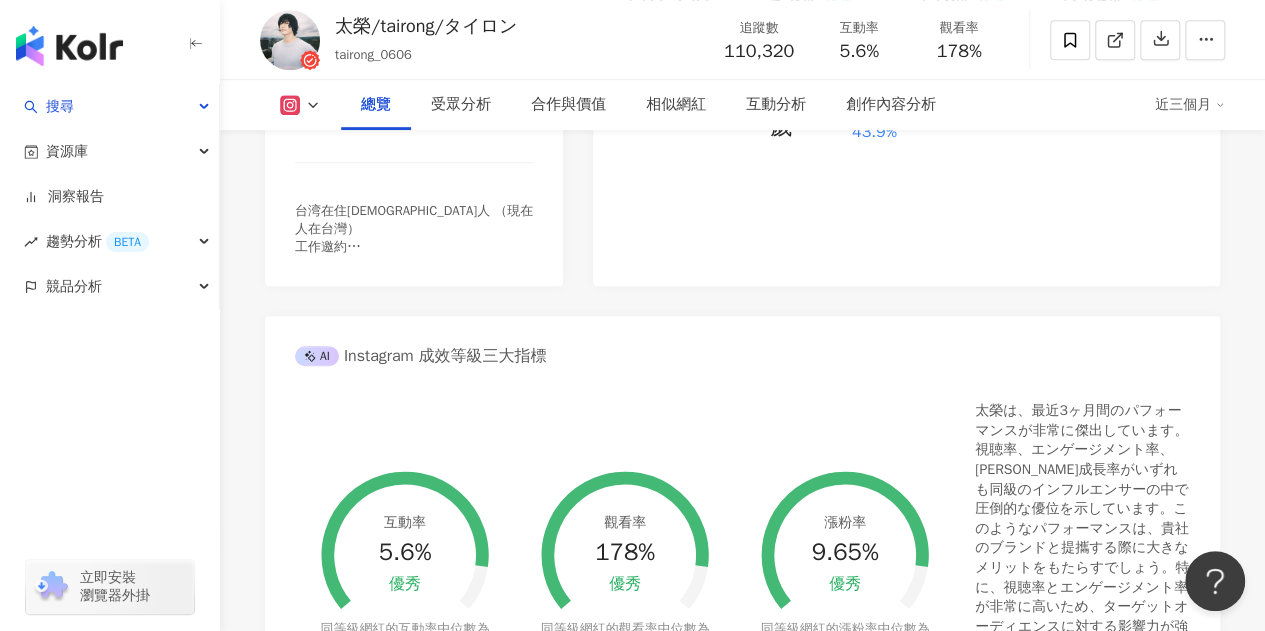 scroll, scrollTop: 0, scrollLeft: 0, axis: both 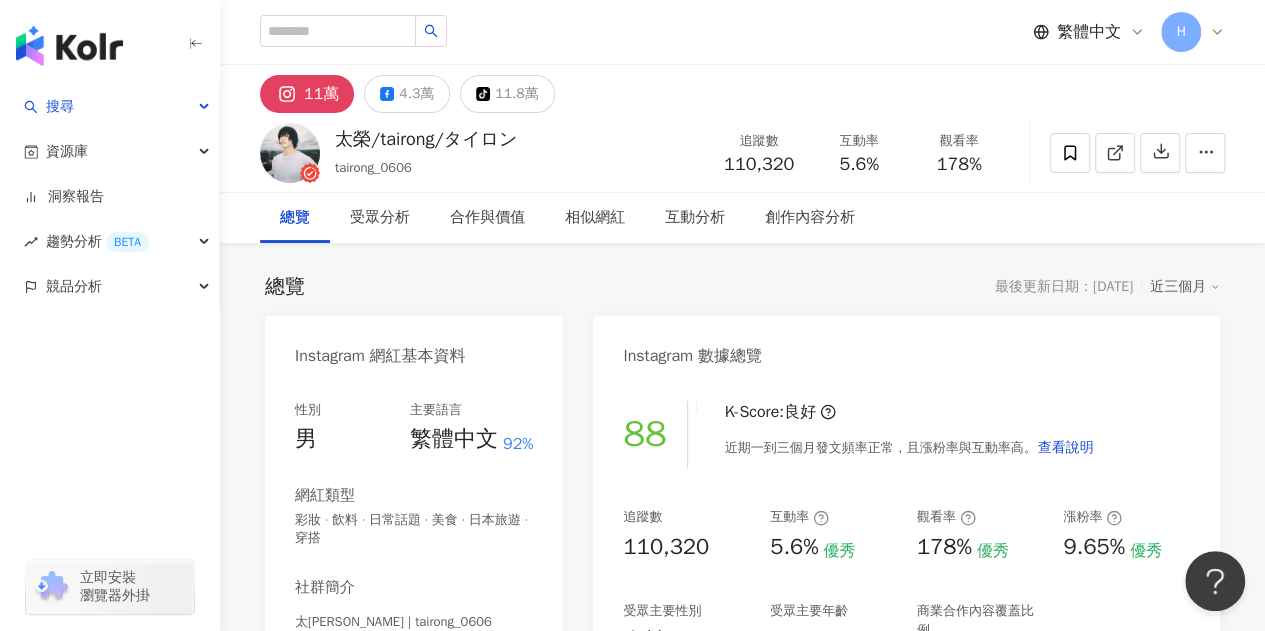 click on "總覽 最後更新日期：2025/7/24 近三個月" at bounding box center (742, 287) 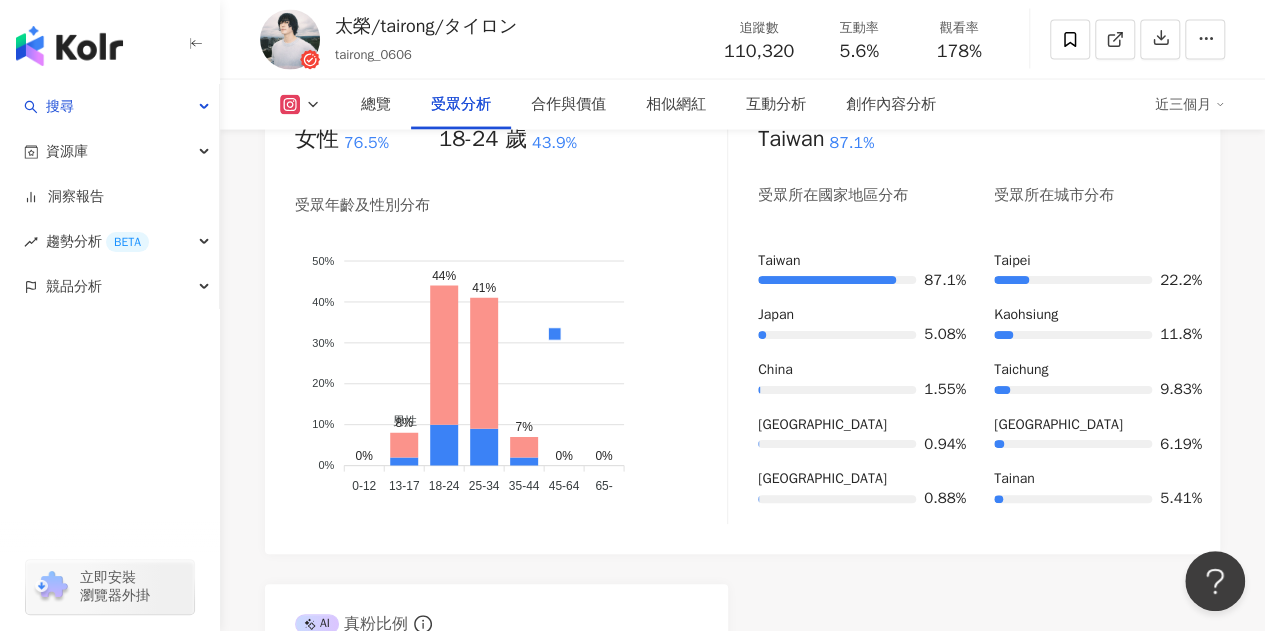 scroll, scrollTop: 2000, scrollLeft: 0, axis: vertical 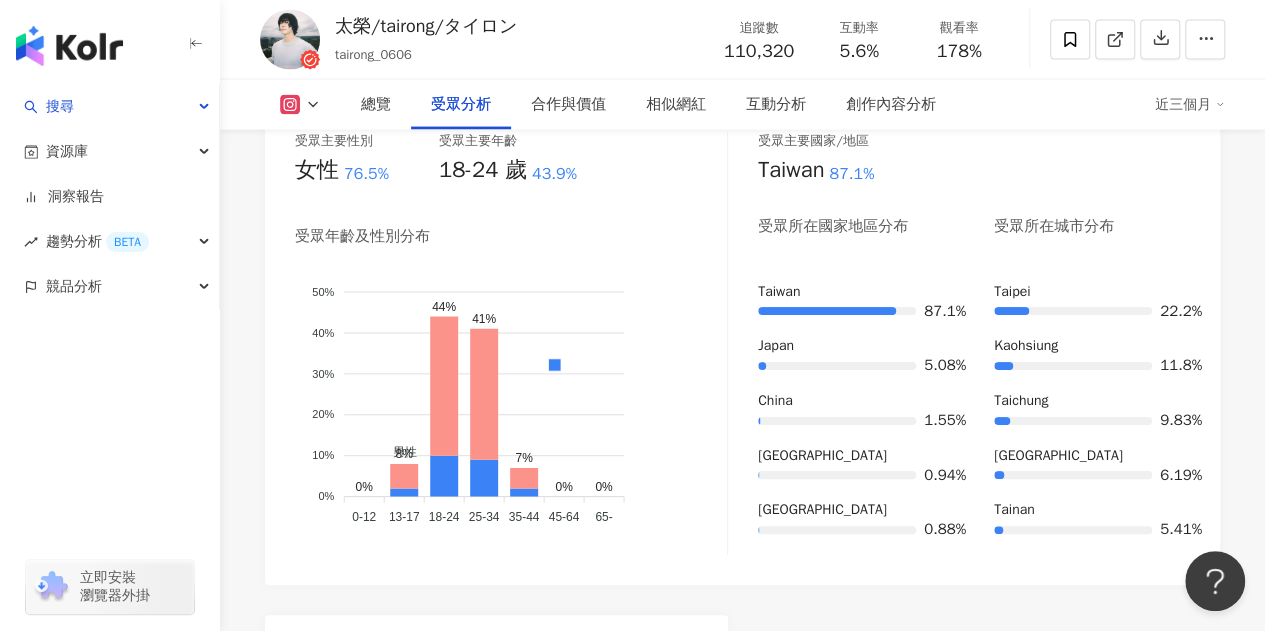 click on "總覽 最後更新日期：[DATE] 近三個月 Instagram 網紅基本資料 性別   男 主要語言   繁體中文 92% 網紅類型 彩妝 · 飲料 · 日常話題 · 美食 · 日本旅遊 · 穿搭 社群簡介 [PERSON_NAME] tairong | tairong_0606 [URL][DOMAIN_NAME] 台湾在住日本人 （現在人在[GEOGRAPHIC_DATA]）
工作邀約
✉️ [EMAIL_ADDRESS][DOMAIN_NAME] Instagram 數據總覽 88 K-Score :   良好 近期一到三個月發文頻率正常，且漲粉率與互動率高。 查看說明 追蹤數   110,320 互動率   5.6% 優秀 觀看率   178% 優秀 漲粉率   9.65% 優秀 受眾主要性別   女性 76.5% 受眾主要年齡   18-24 歲 43.9% 商業合作內容覆蓋比例   64.3% AI Instagram 成效等級三大指標 互動率 5.6% 優秀 同等級網紅的互動率中位數為  0.74% 觀看率 178% 優秀 同等級網紅的觀看率中位數為  1.22% 漲粉率 9.65% 優秀 同等級網紅的漲粉率中位數為  0.32% 成效等級 ： 優秀 良好 普通 不佳 追蹤數   110,320" at bounding box center (742, 1599) 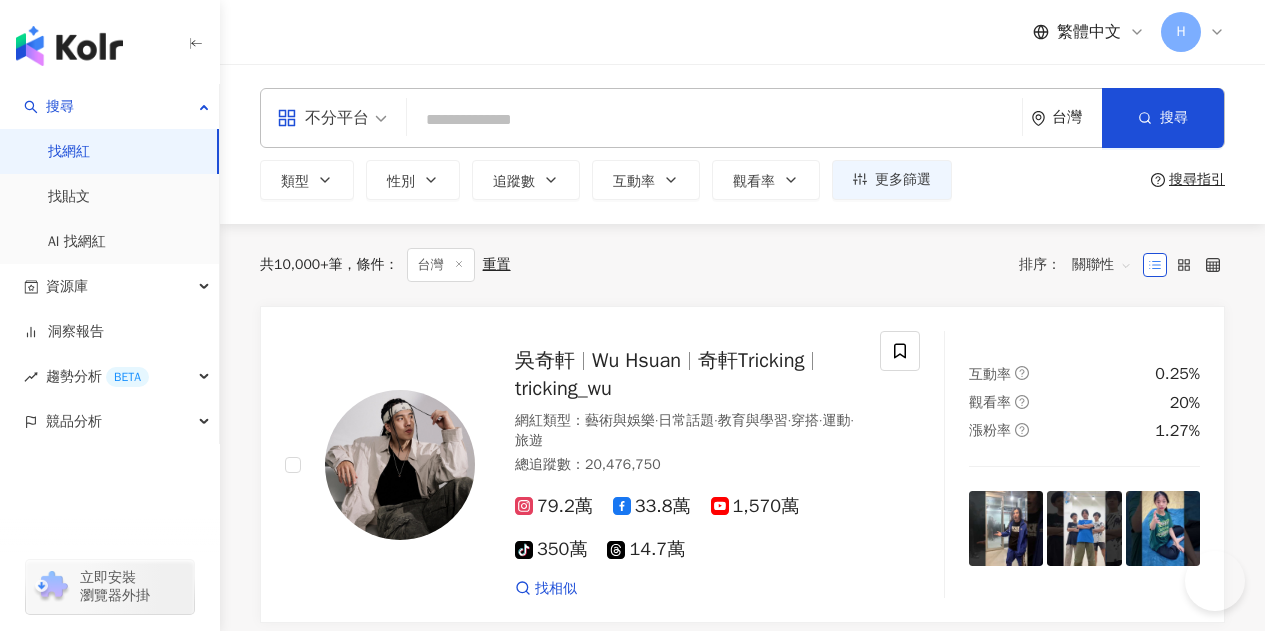 scroll, scrollTop: 0, scrollLeft: 0, axis: both 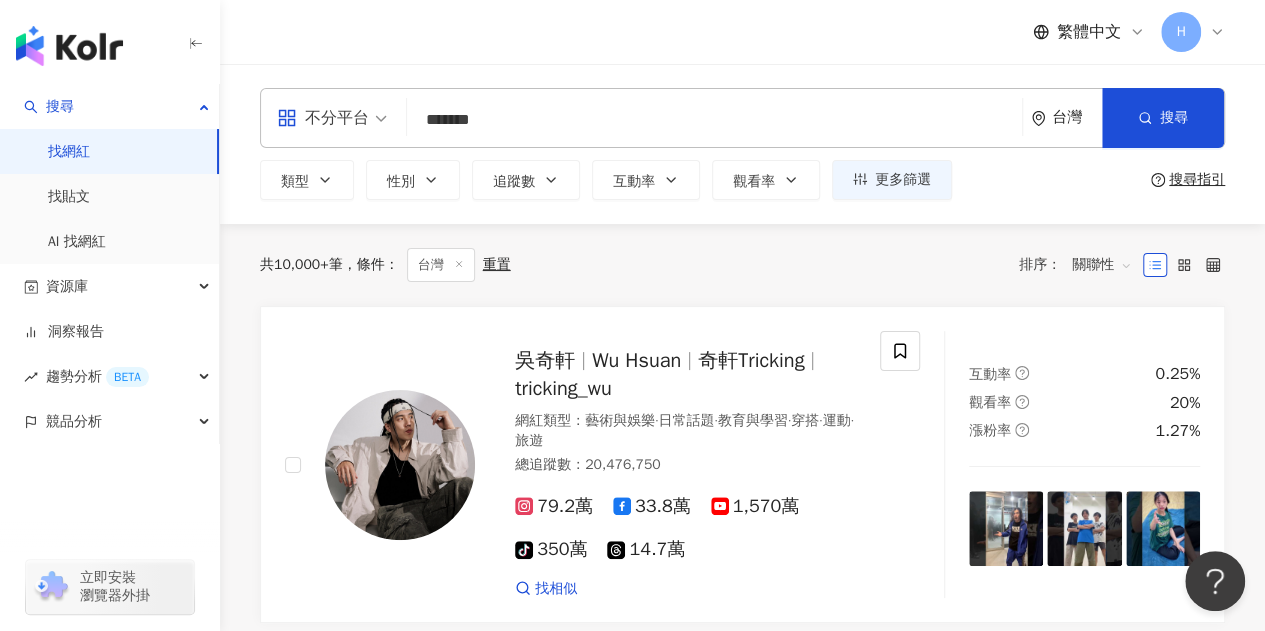 type on "*******" 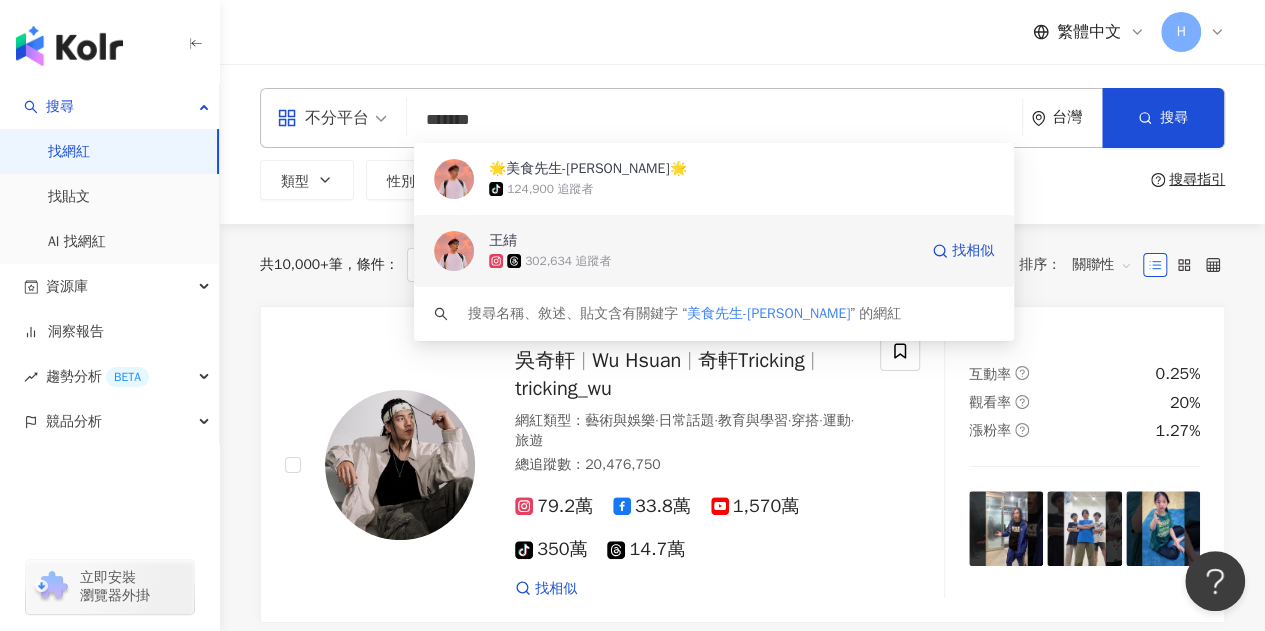 click on "王綪" at bounding box center [703, 241] 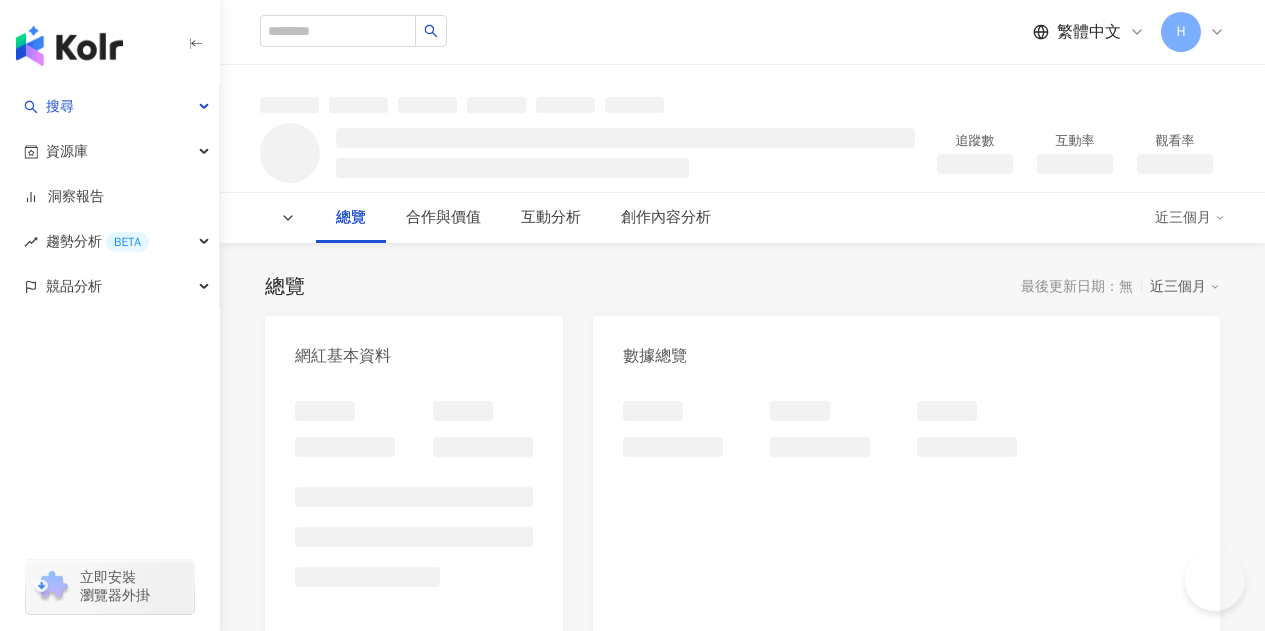 scroll, scrollTop: 0, scrollLeft: 0, axis: both 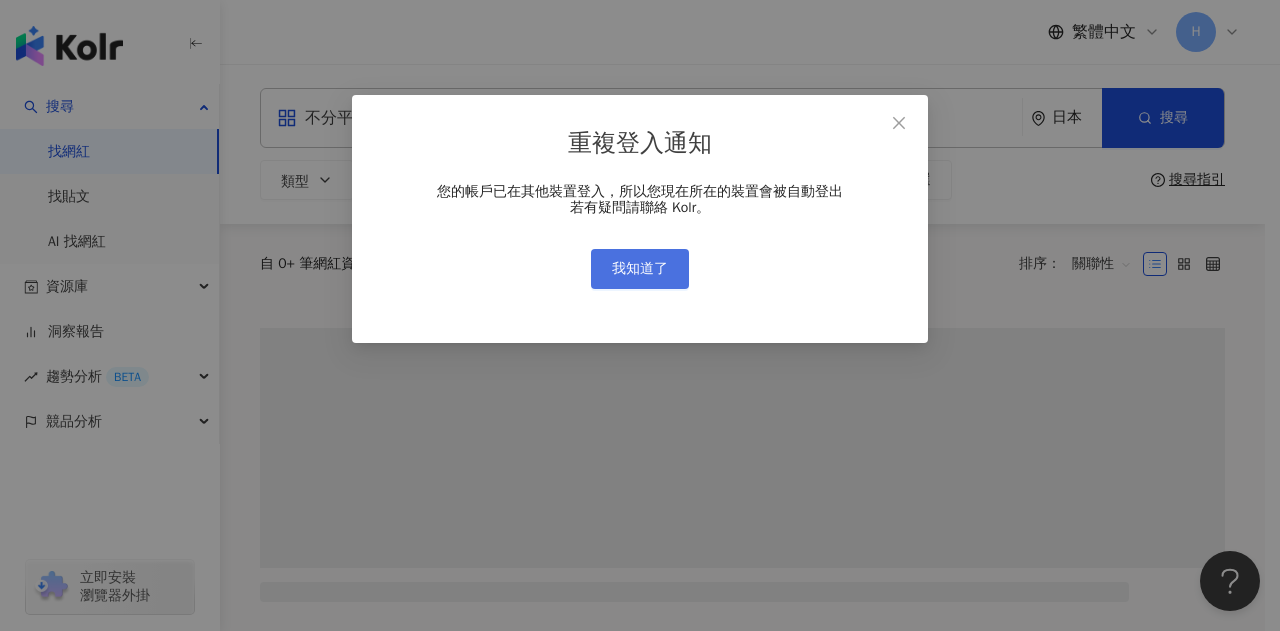 click on "我知道了" at bounding box center (640, 269) 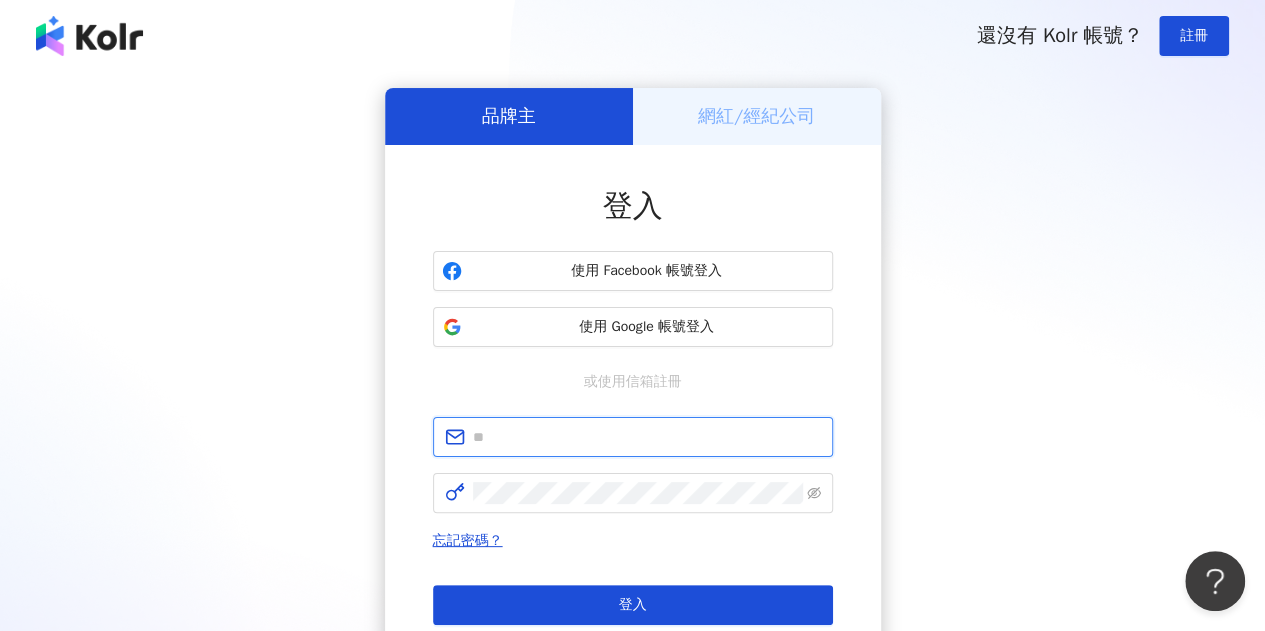 click at bounding box center [647, 437] 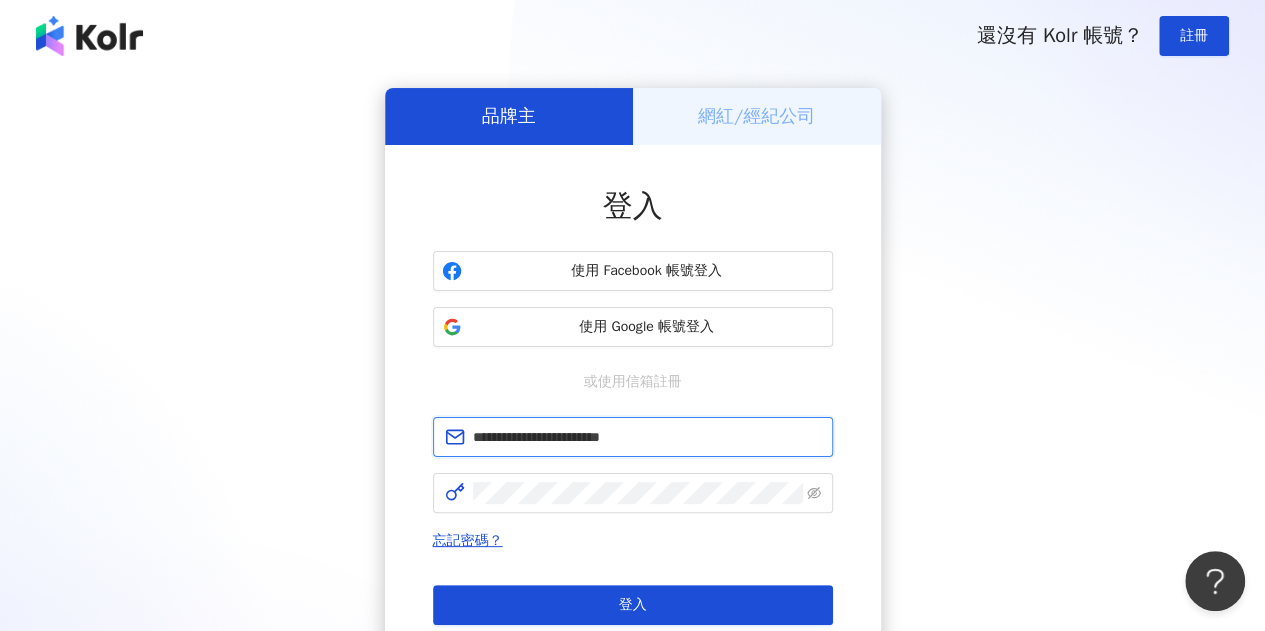 type on "**********" 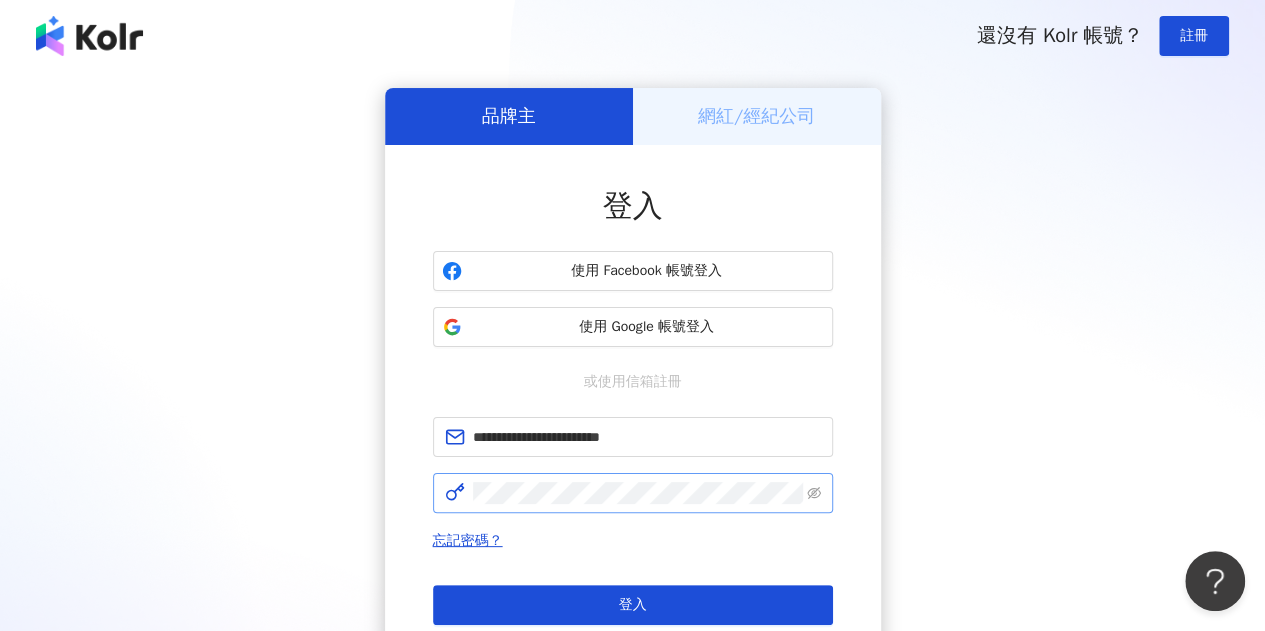 click at bounding box center (633, 493) 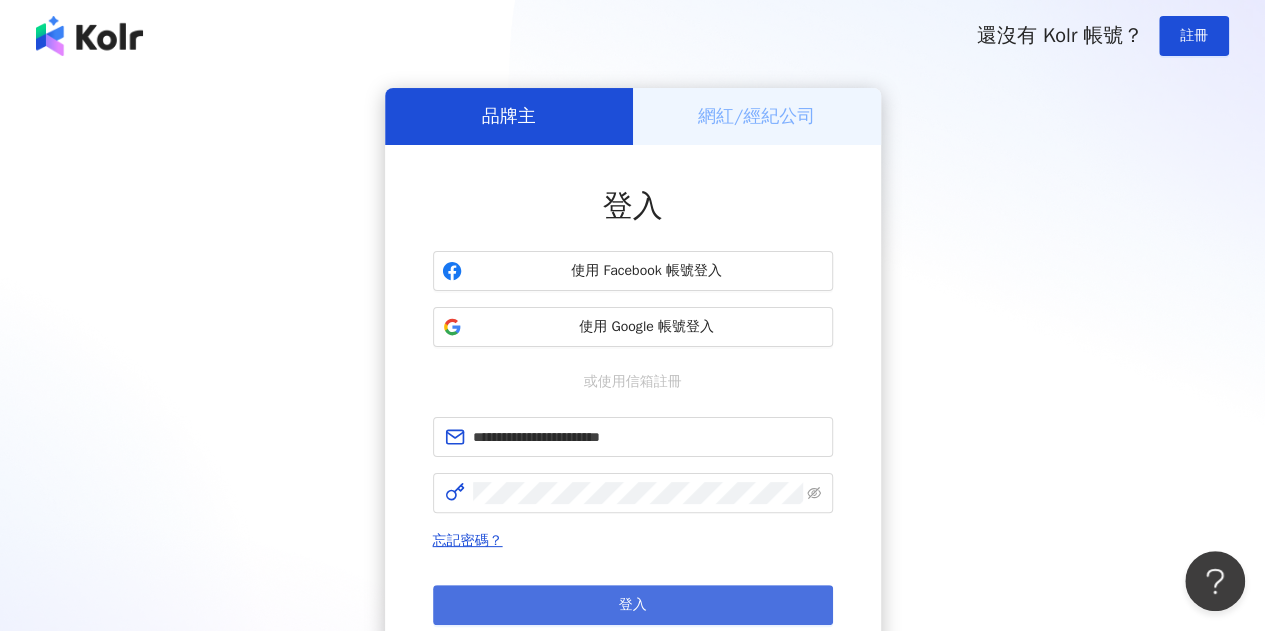 click on "登入" at bounding box center [633, 605] 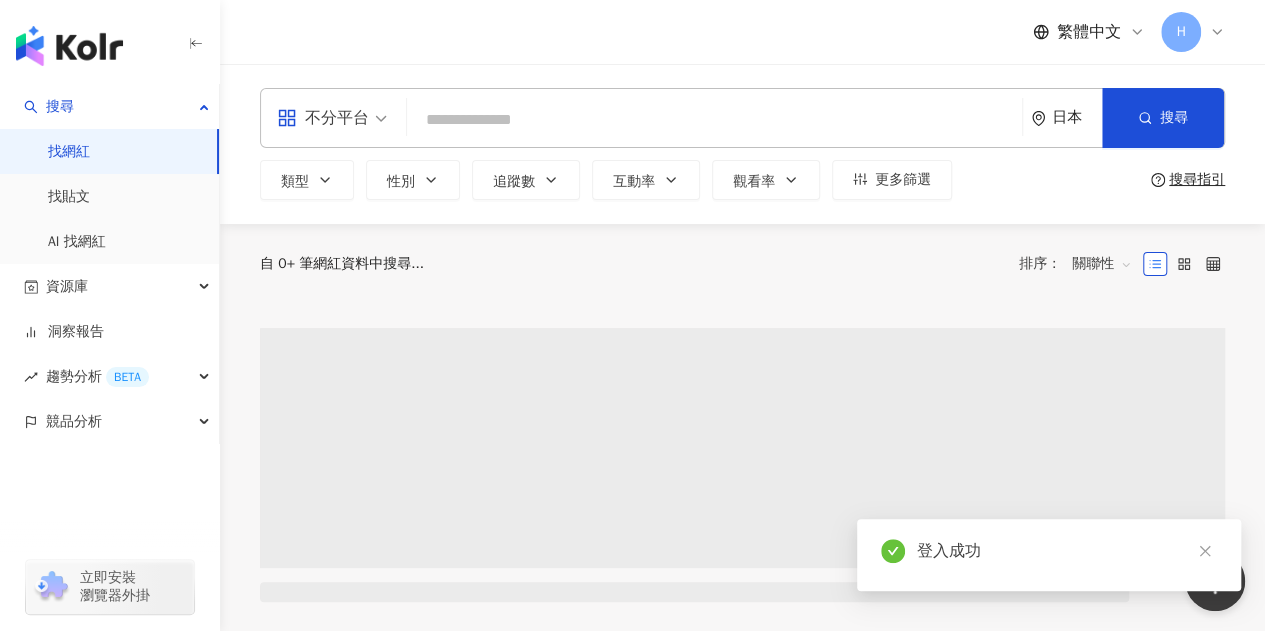 click on "日本" at bounding box center [1077, 117] 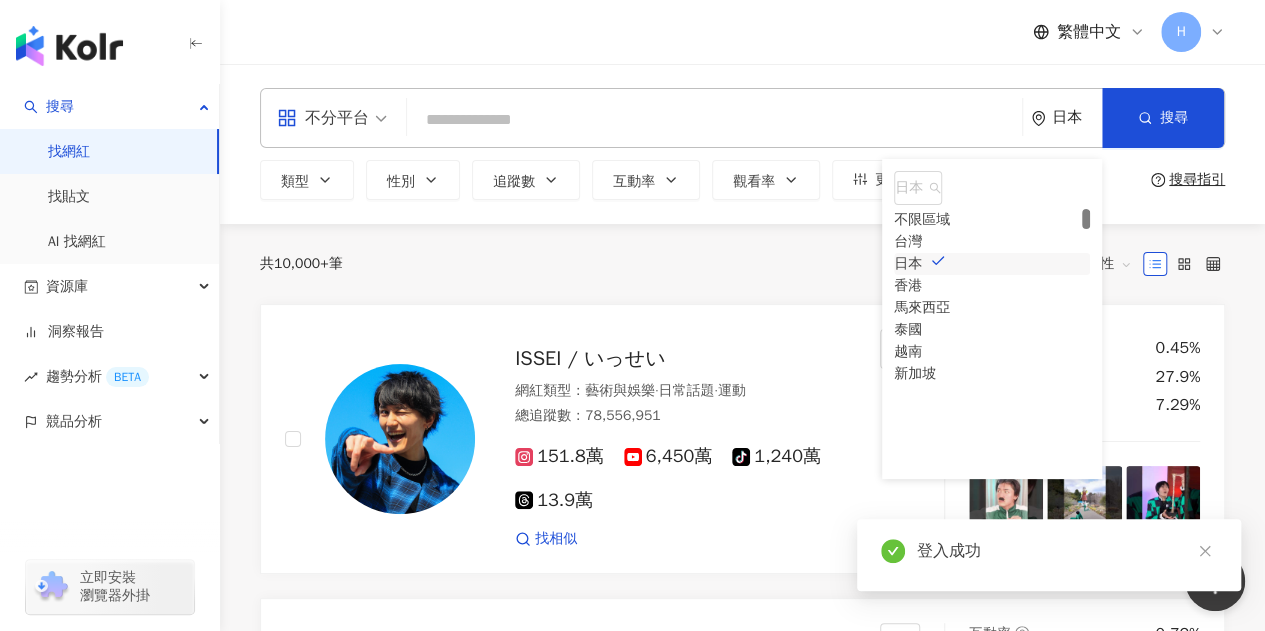 click on "台灣" at bounding box center [908, 242] 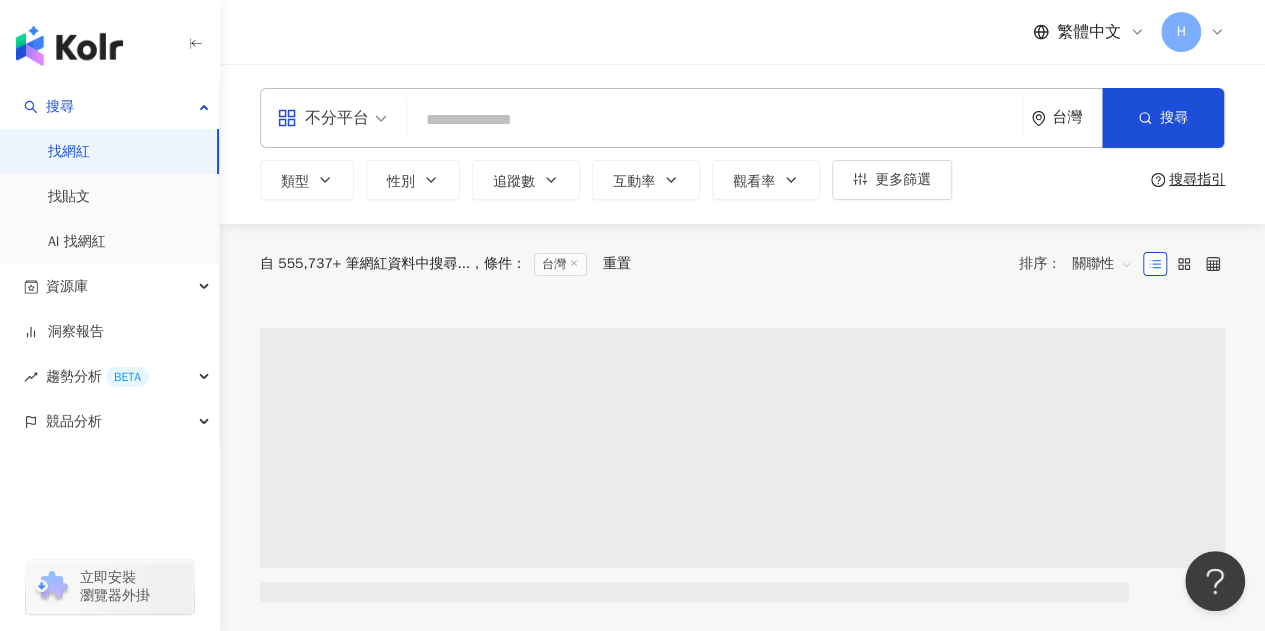 click at bounding box center [714, 120] 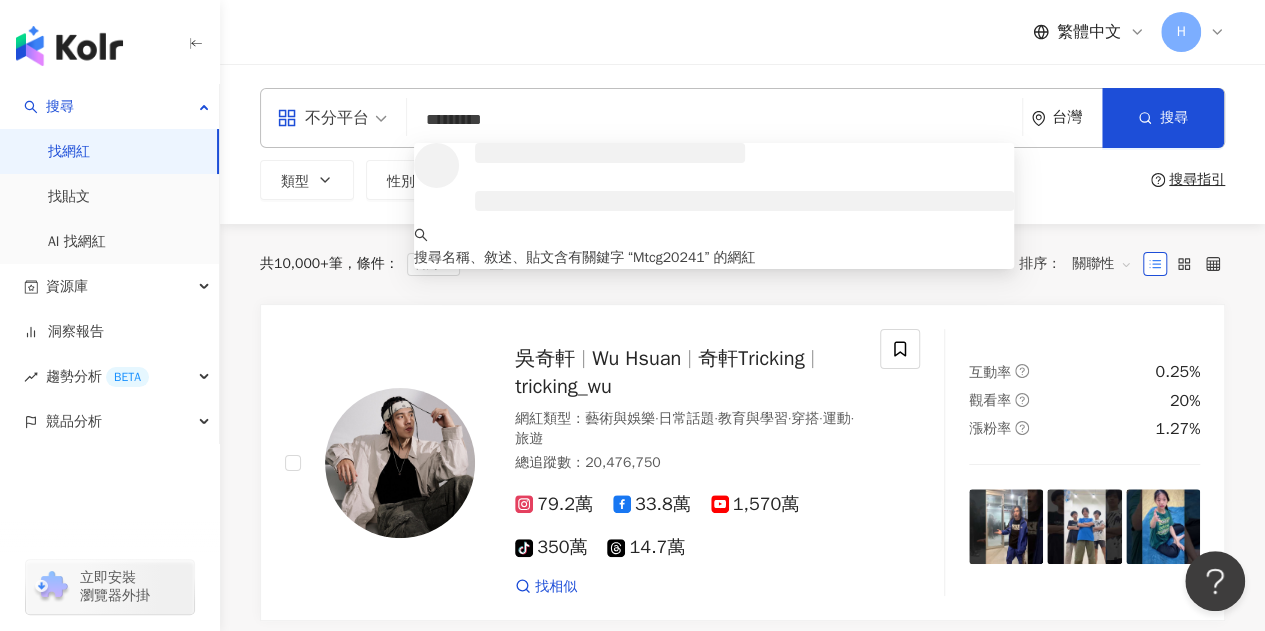 drag, startPoint x: 571, startPoint y: 118, endPoint x: 369, endPoint y: 107, distance: 202.29929 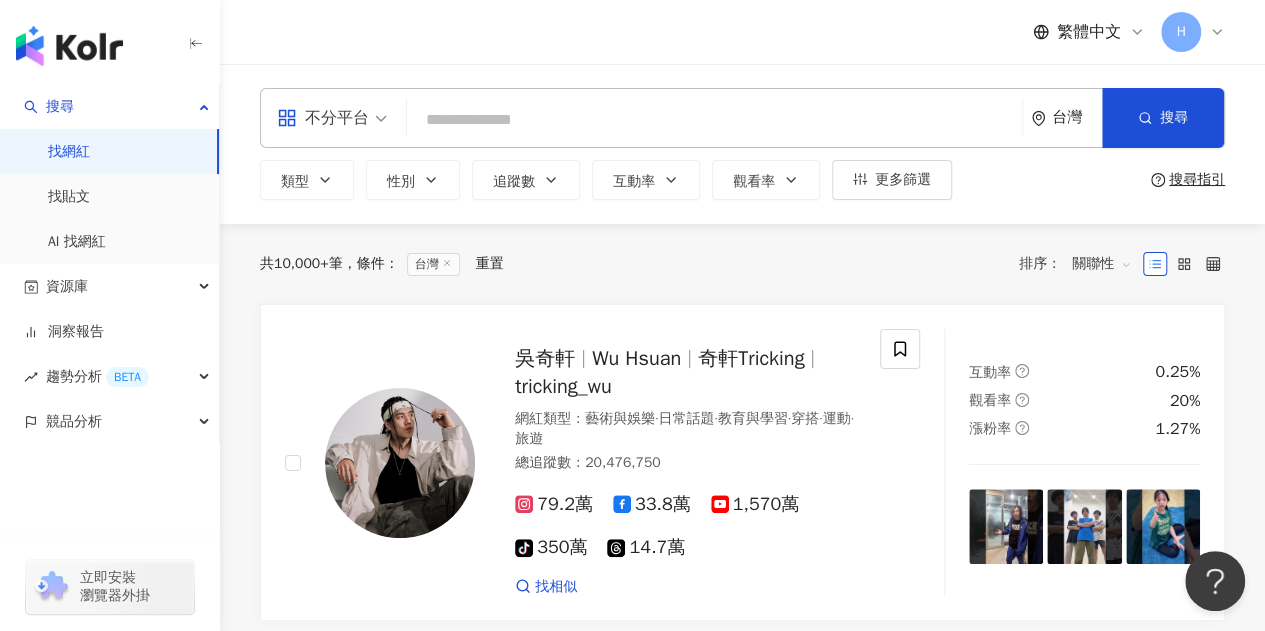 click at bounding box center (714, 120) 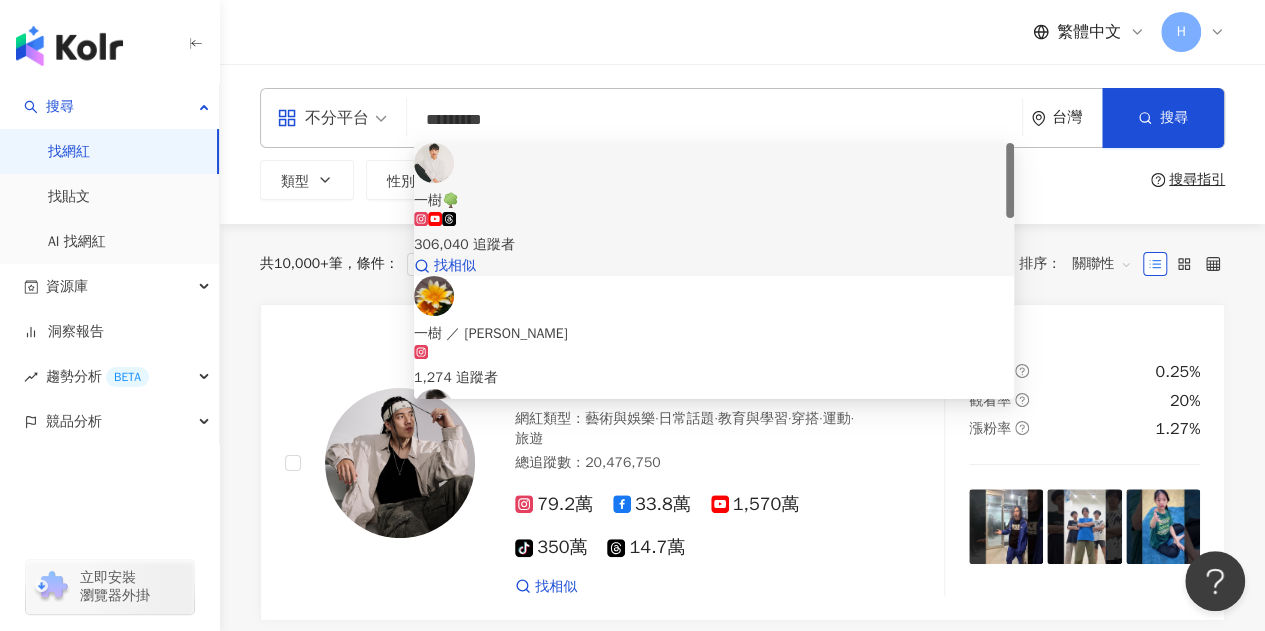 click on "306,040   追蹤者" at bounding box center (714, 234) 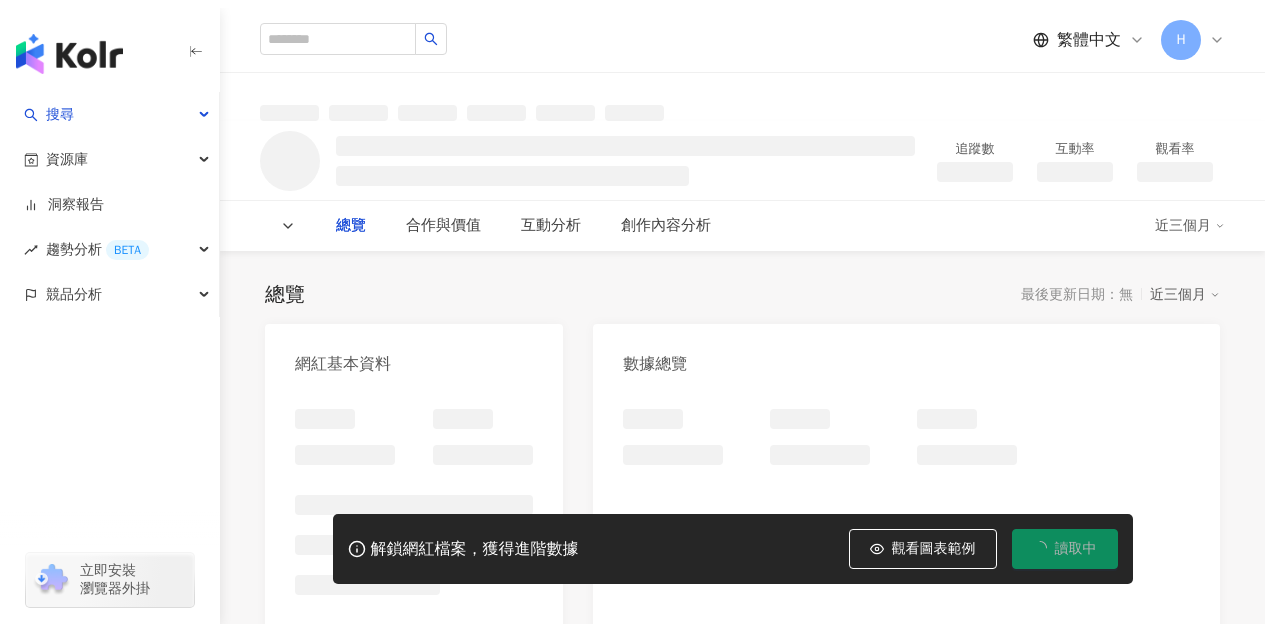 scroll, scrollTop: 0, scrollLeft: 0, axis: both 